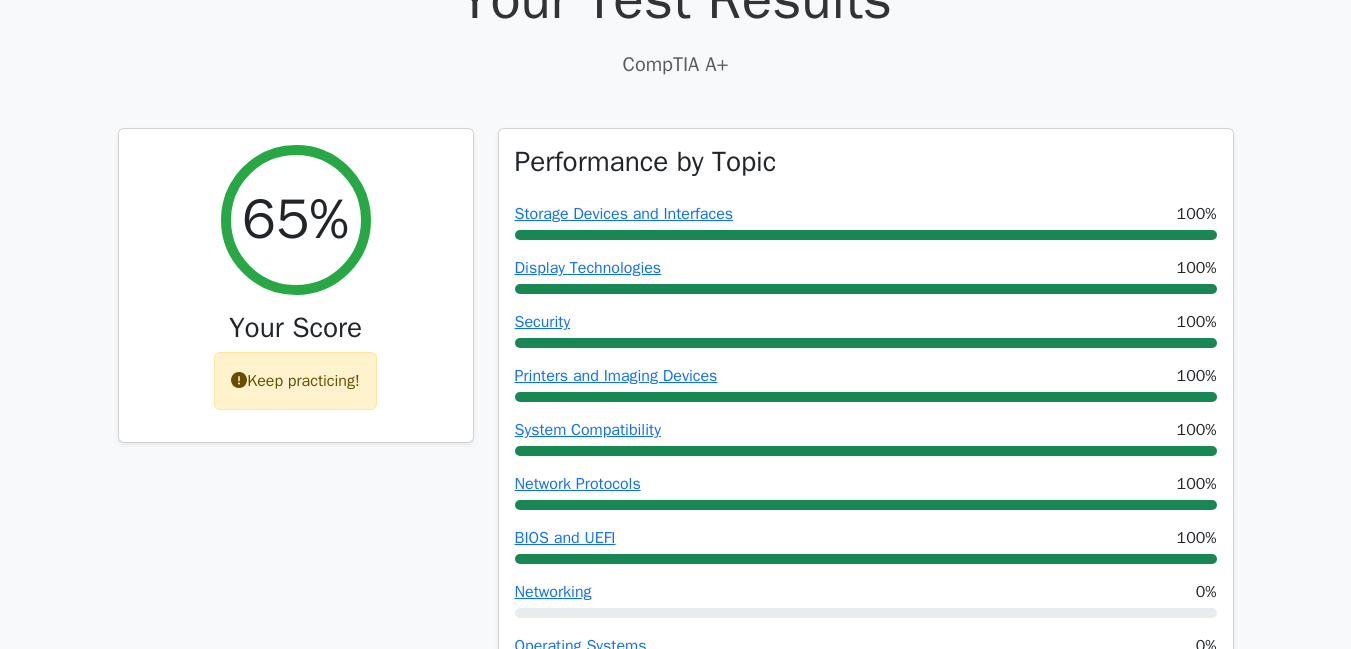 scroll, scrollTop: 0, scrollLeft: 0, axis: both 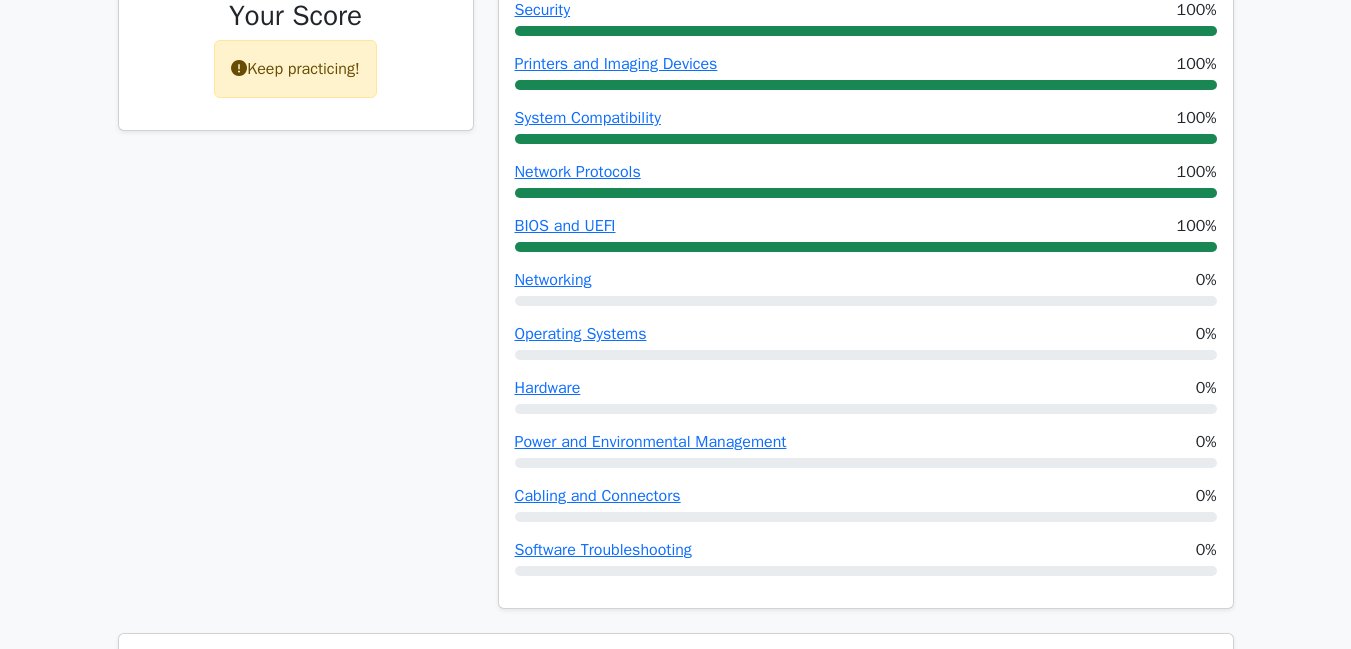 click on "Go Premium
Mag" at bounding box center (675, 1572) 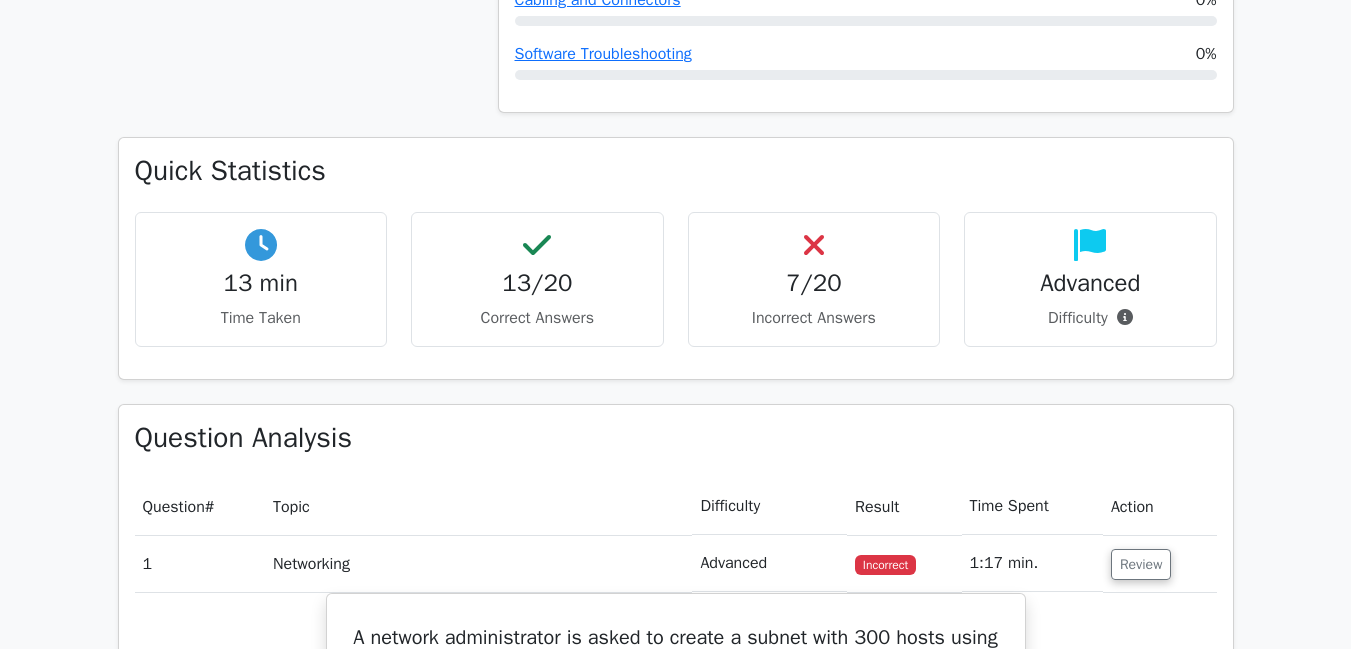 scroll, scrollTop: 1376, scrollLeft: 0, axis: vertical 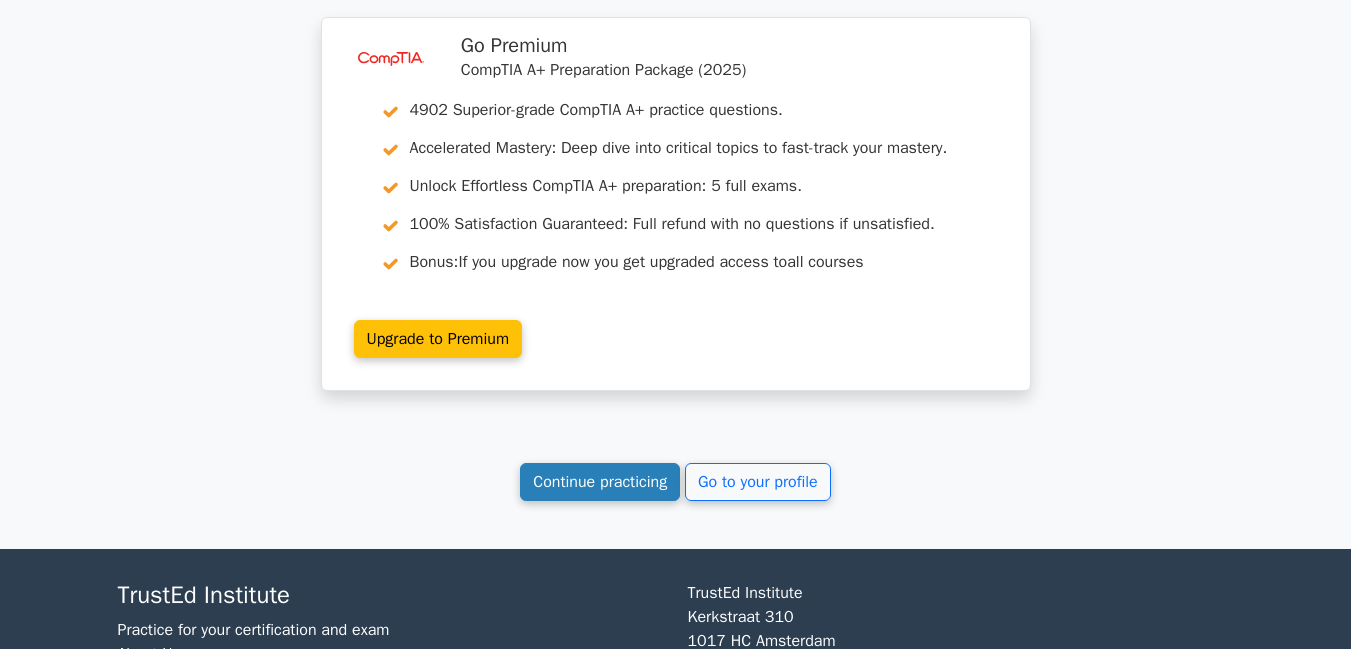 click on "Continue practicing" at bounding box center [600, 482] 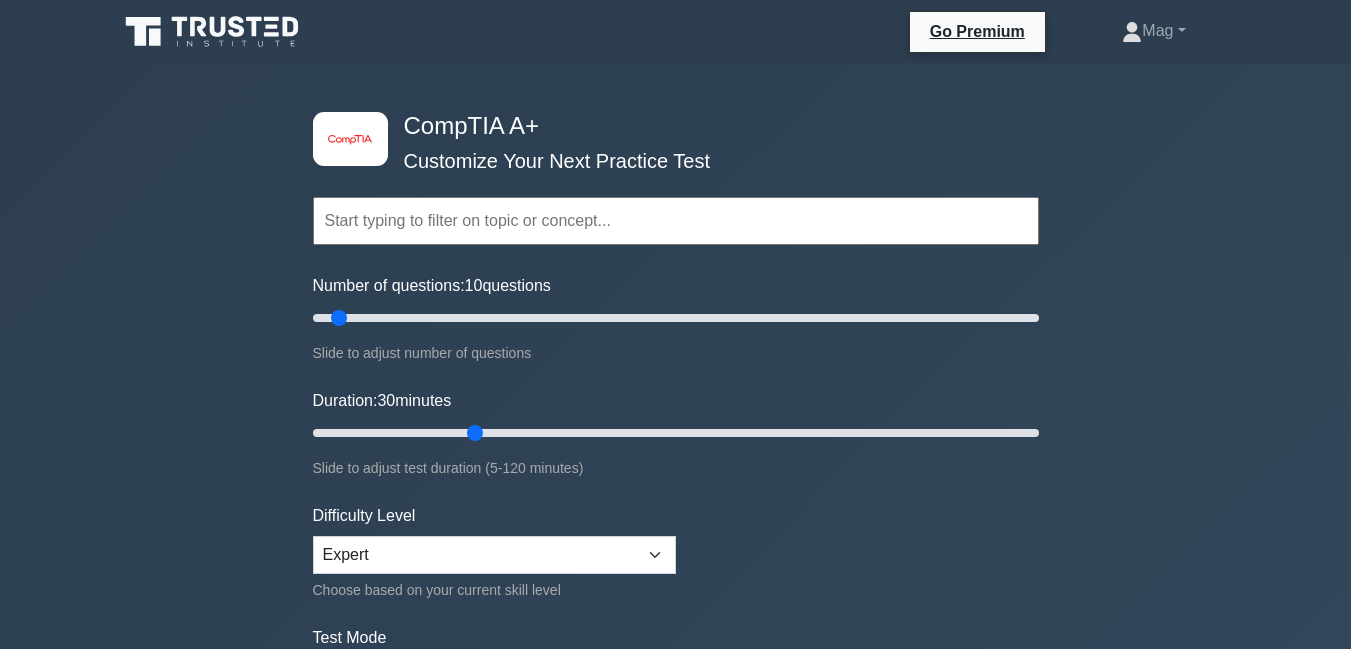 scroll, scrollTop: 0, scrollLeft: 0, axis: both 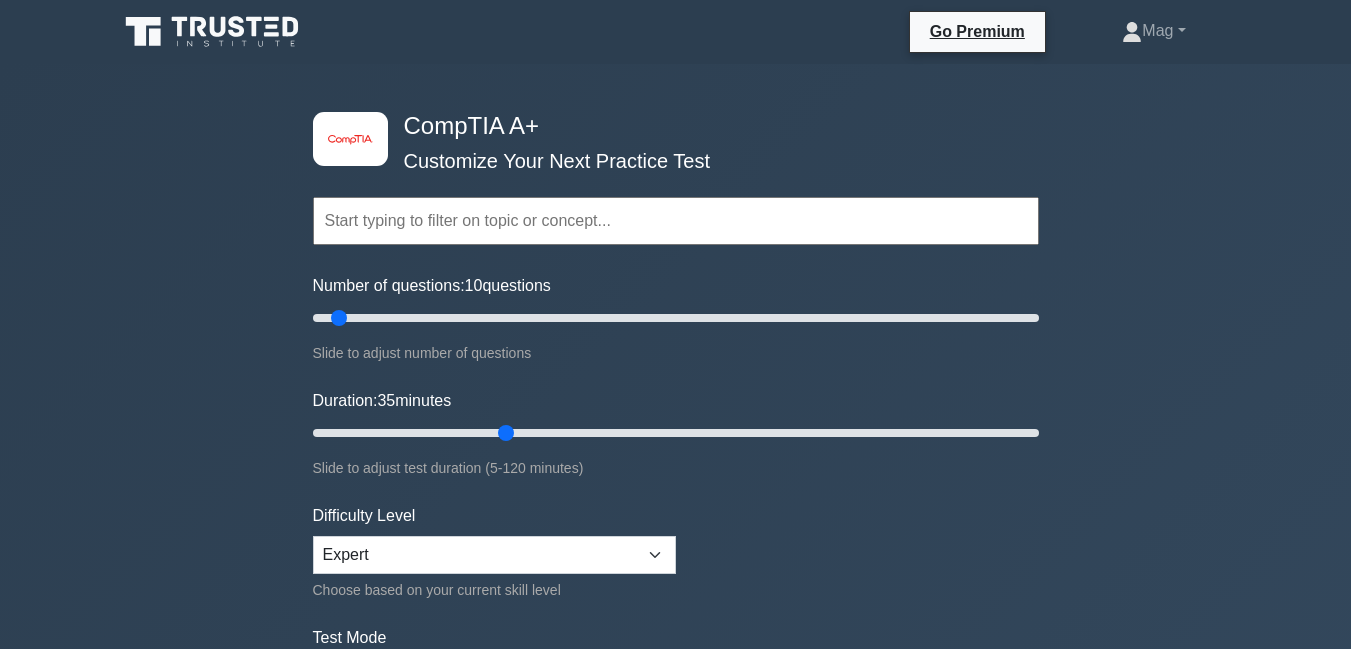 click on "Duration:  35  minutes" at bounding box center [676, 433] 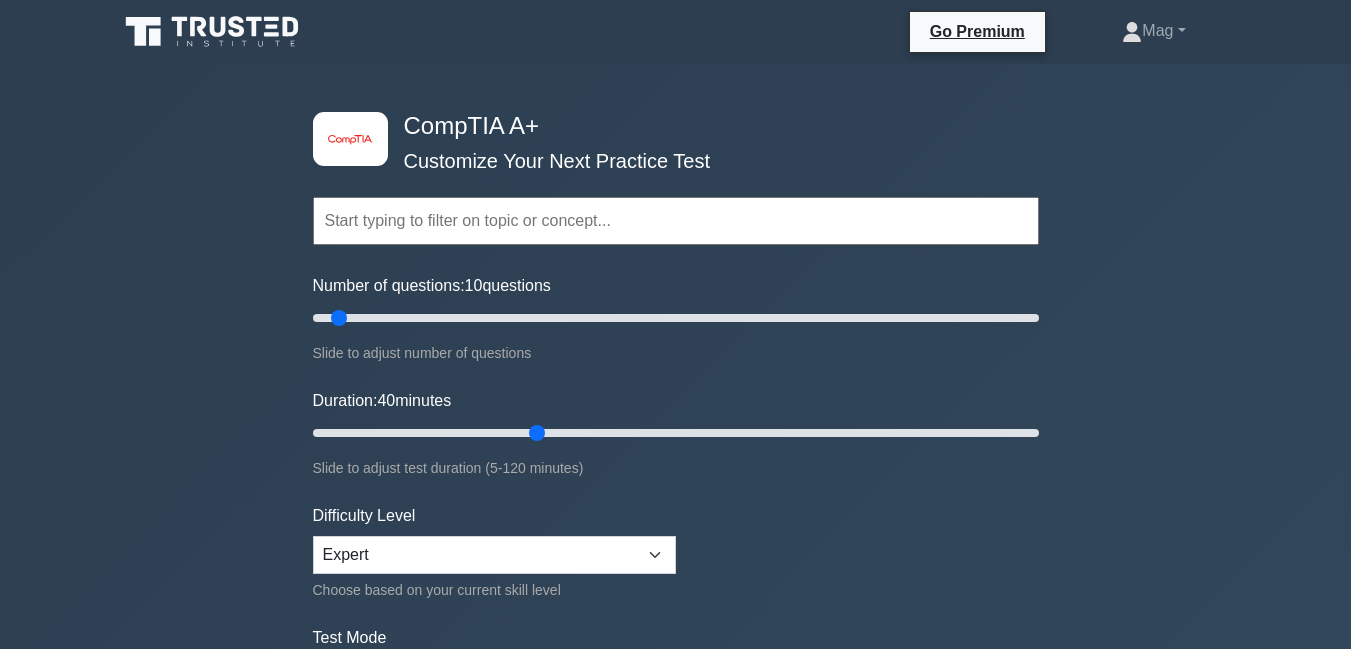 type on "40" 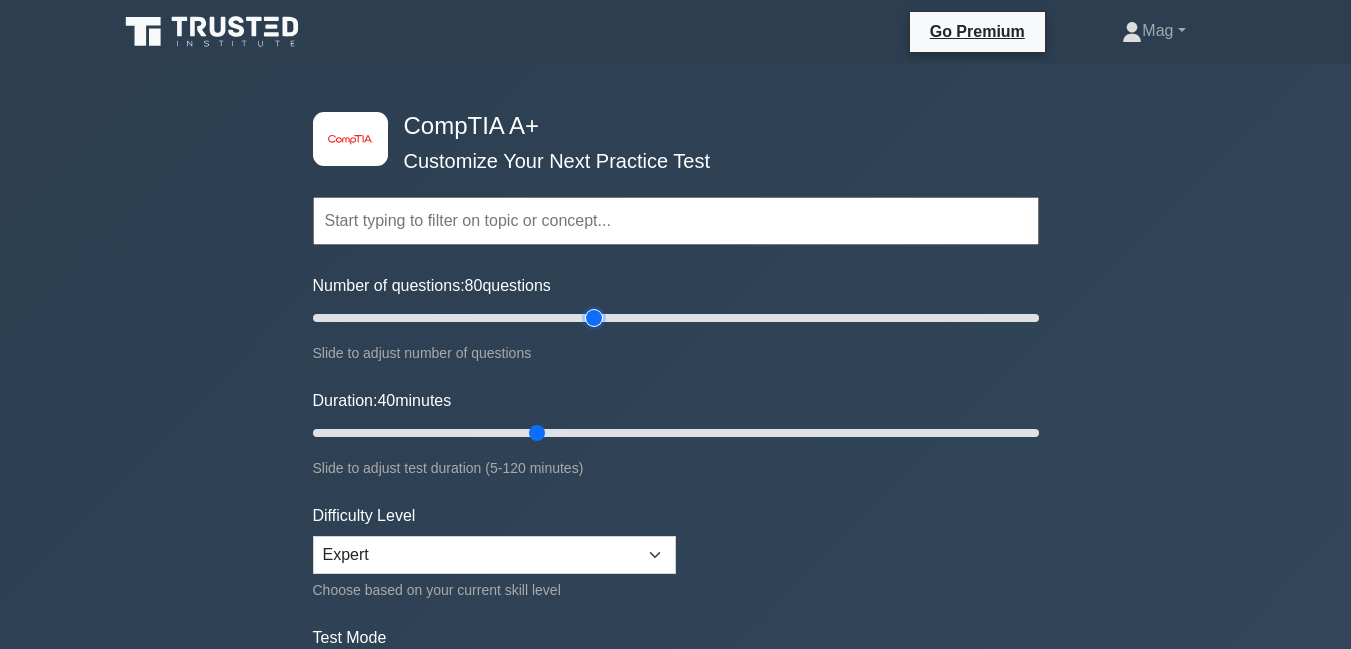 click on "Number of questions:  80  questions" at bounding box center [676, 318] 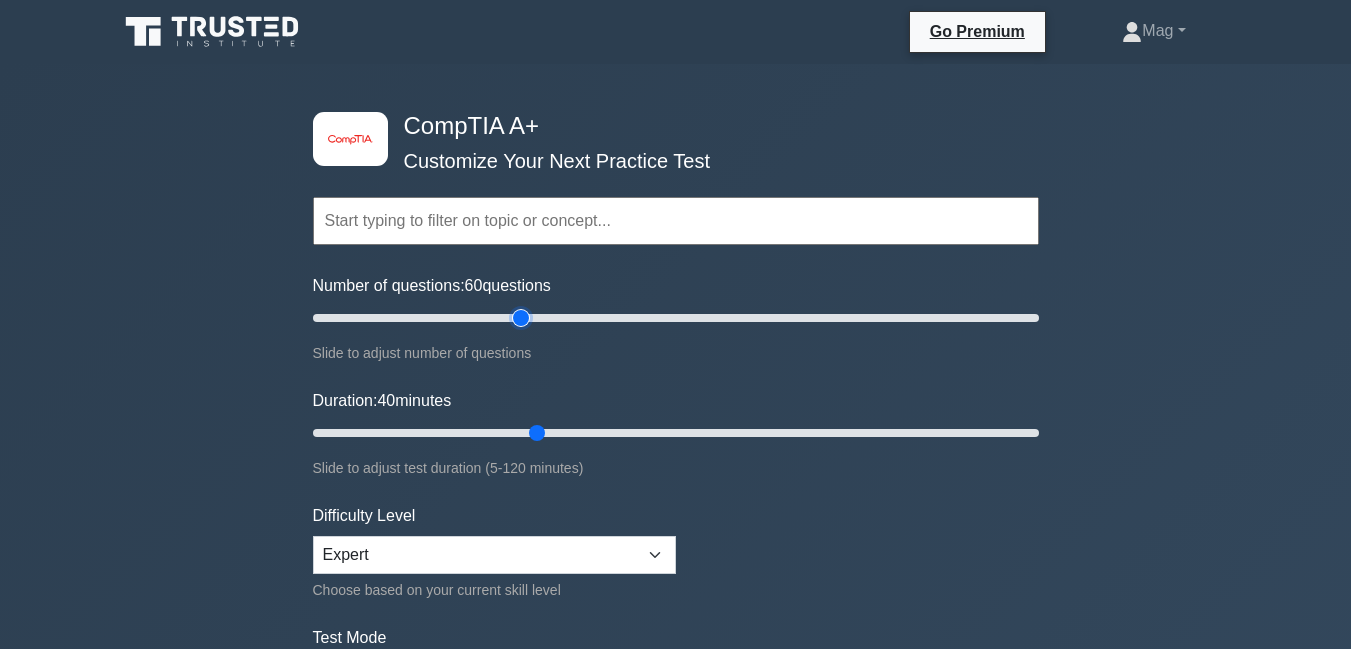 click on "Number of questions:  60  questions" at bounding box center (676, 318) 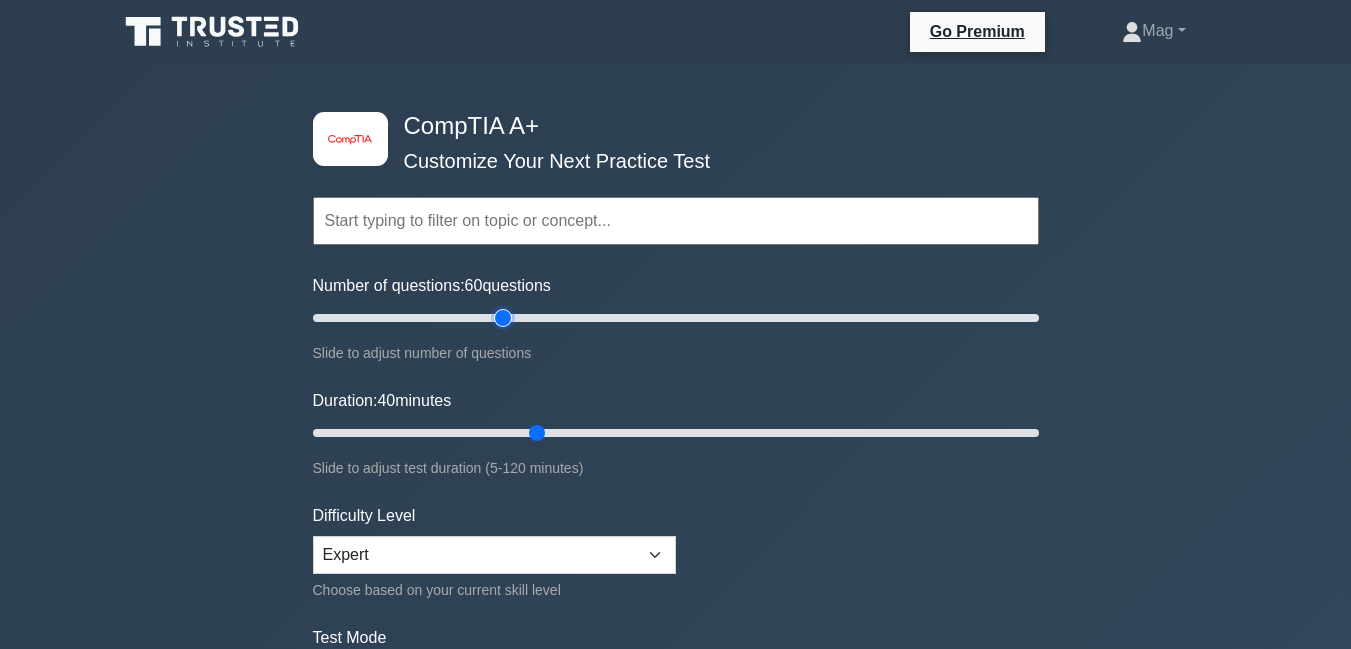 click on "Number of questions:  60  questions" at bounding box center (676, 318) 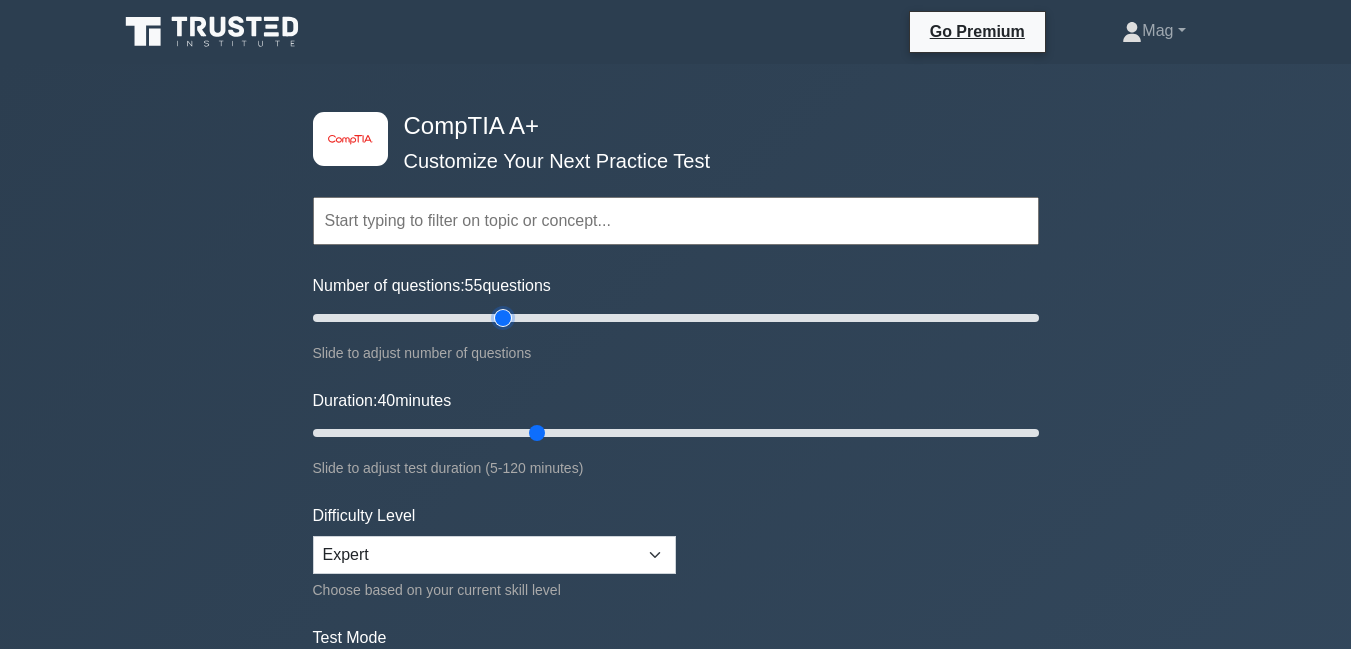 type on "50" 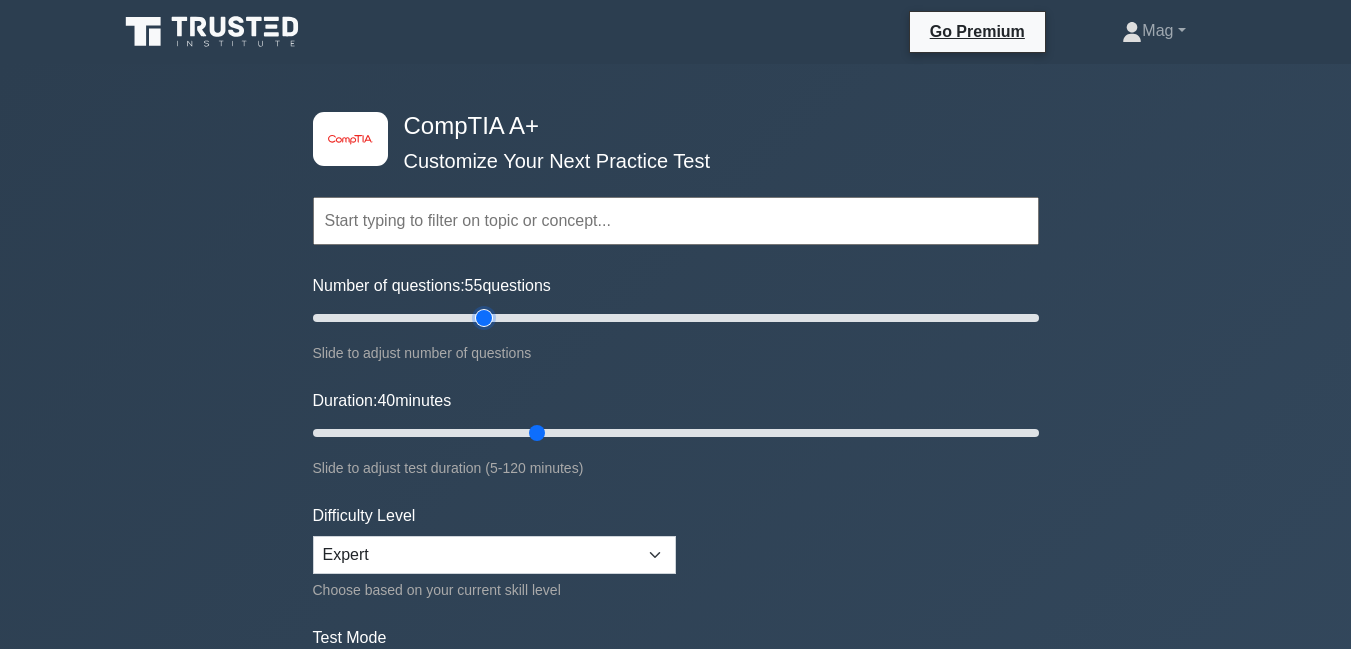 click on "Number of questions:  55  questions" at bounding box center (676, 318) 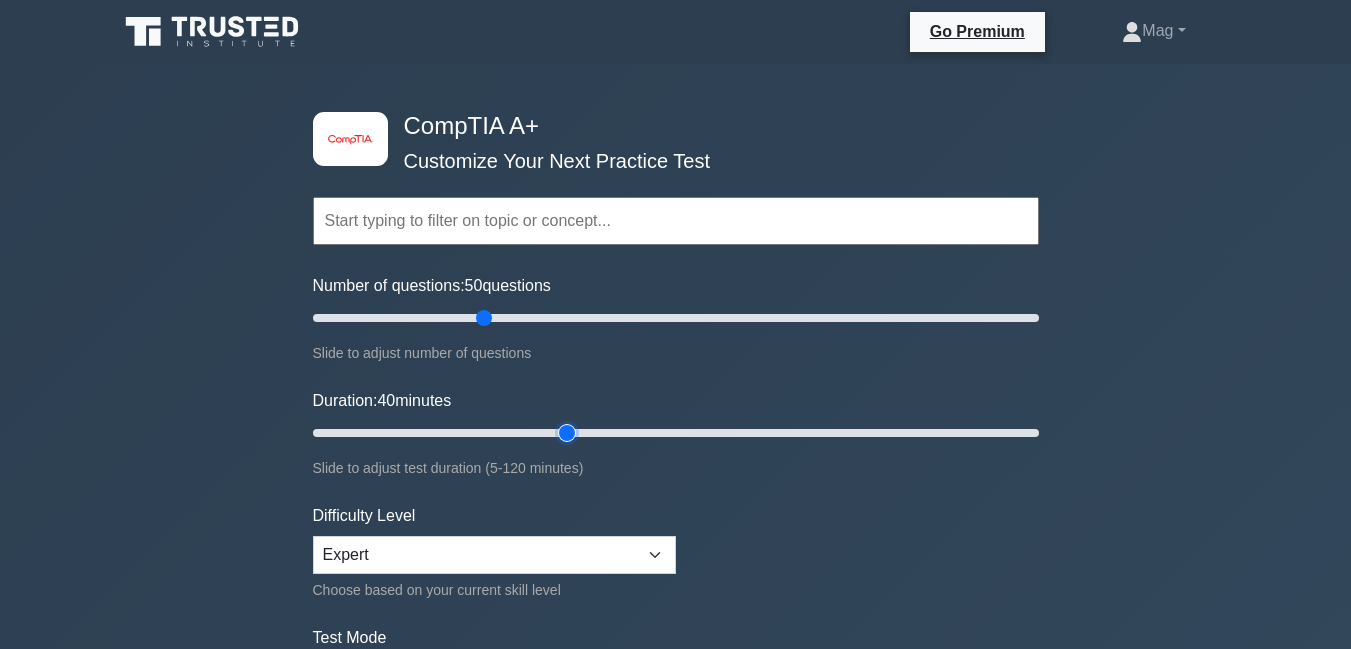type on "45" 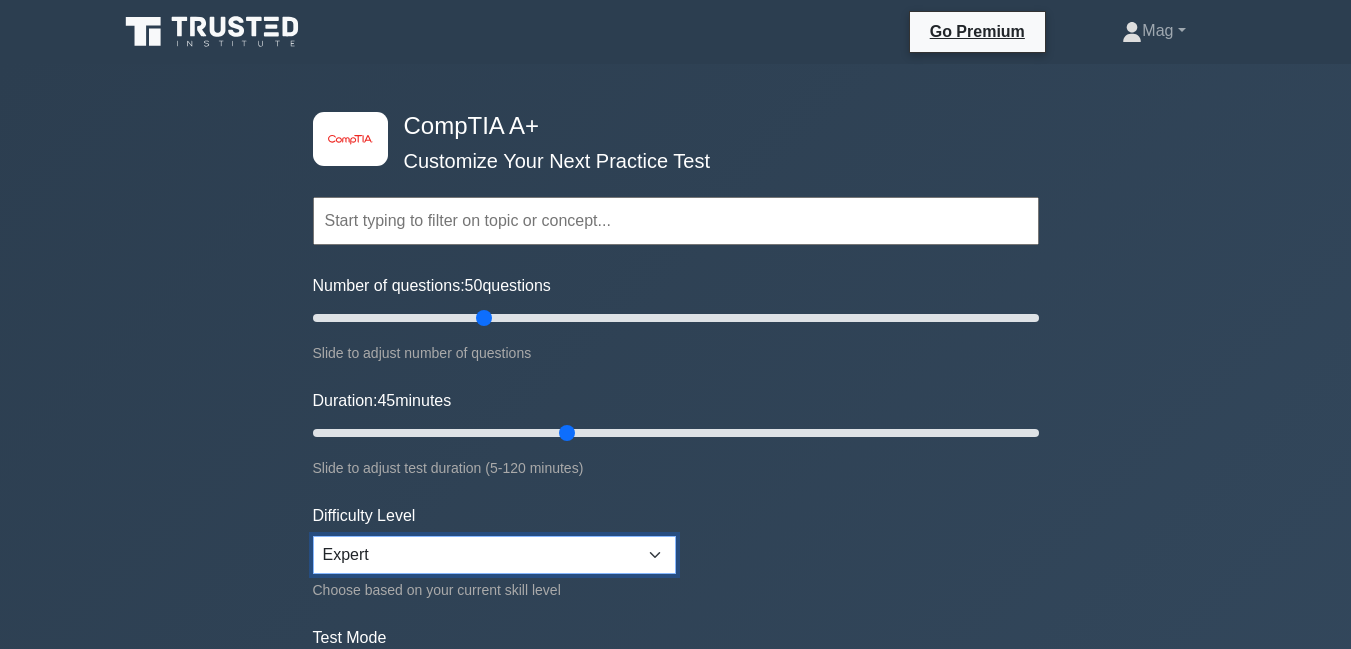 click on "Beginner
Intermediate
Expert" at bounding box center (494, 555) 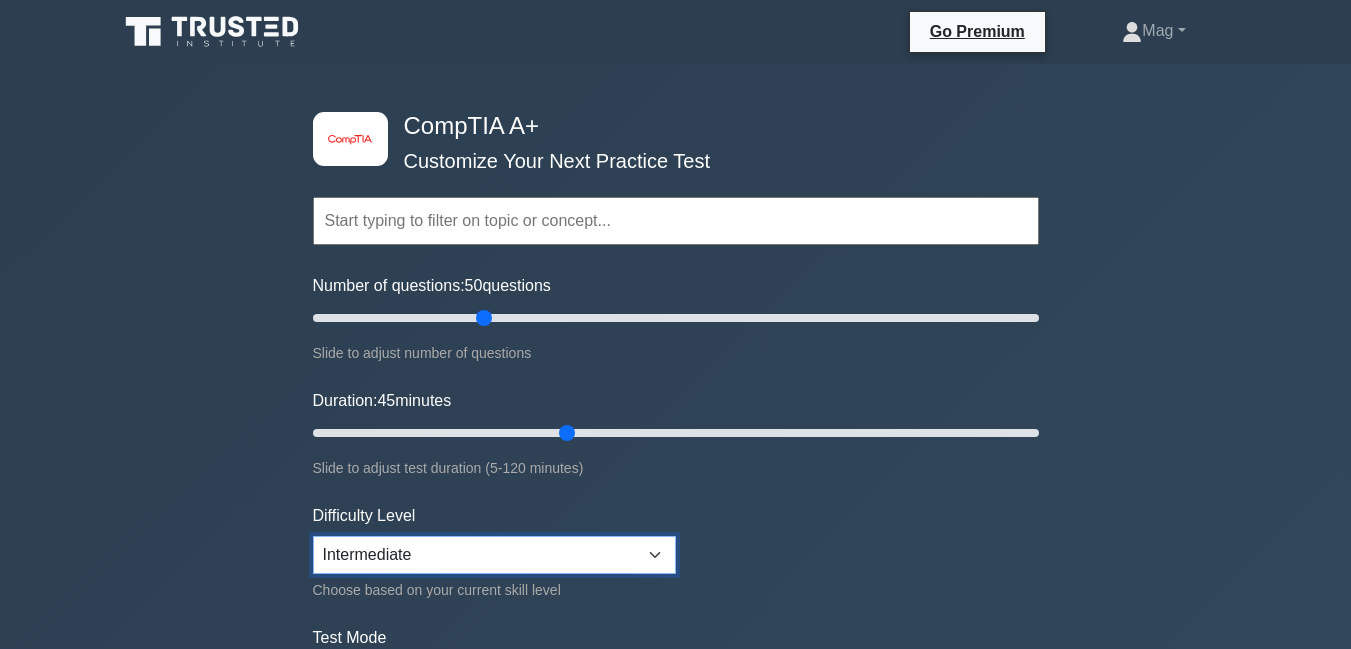 click on "Beginner
Intermediate
Expert" at bounding box center [494, 555] 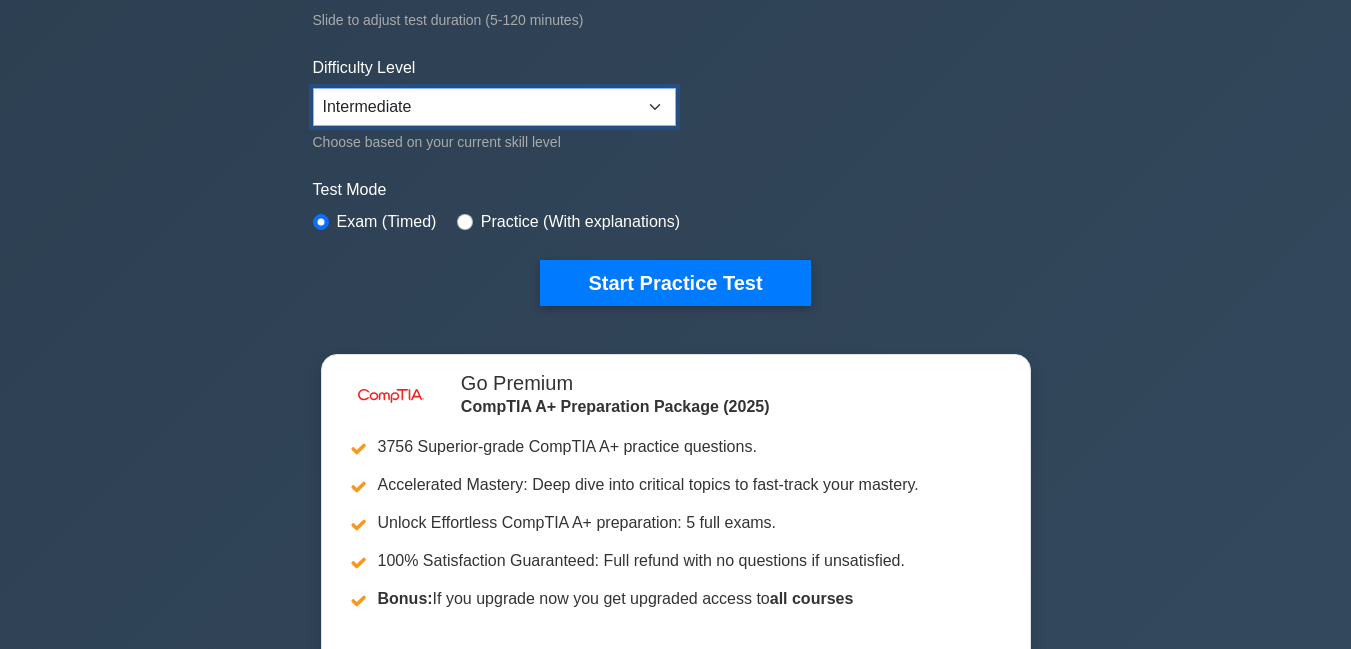 scroll, scrollTop: 411, scrollLeft: 0, axis: vertical 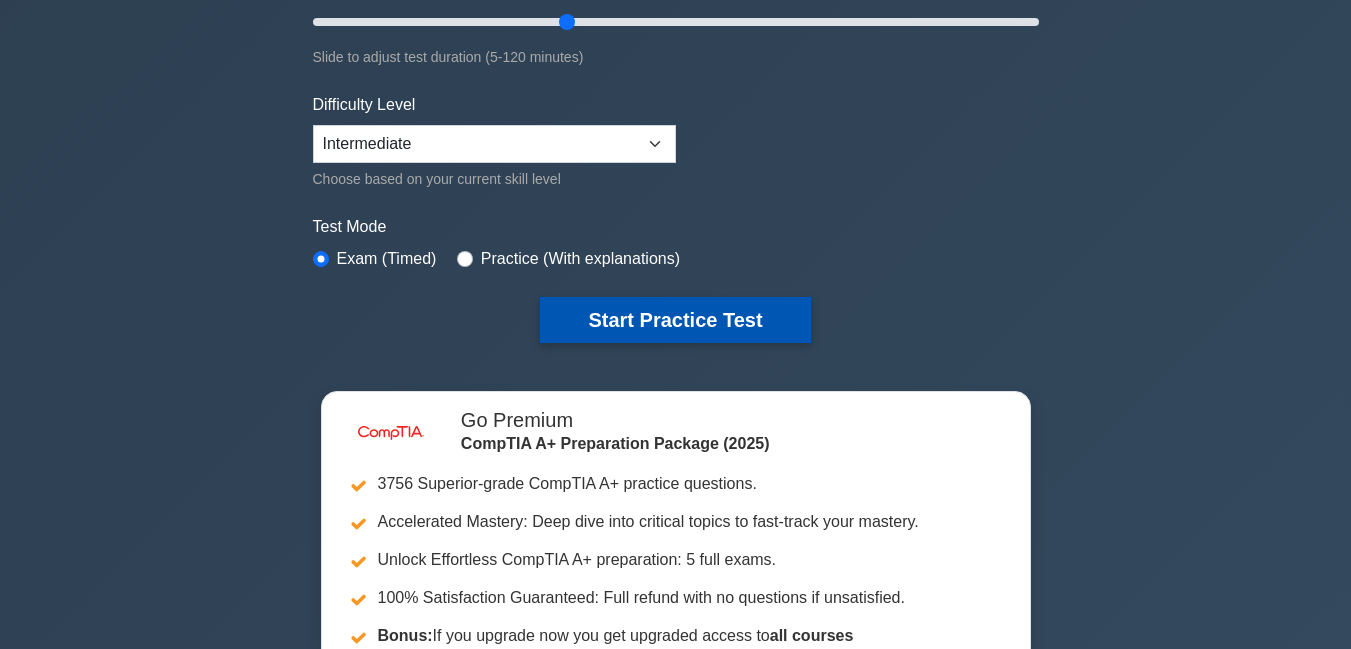 click on "Start Practice Test" at bounding box center [675, 320] 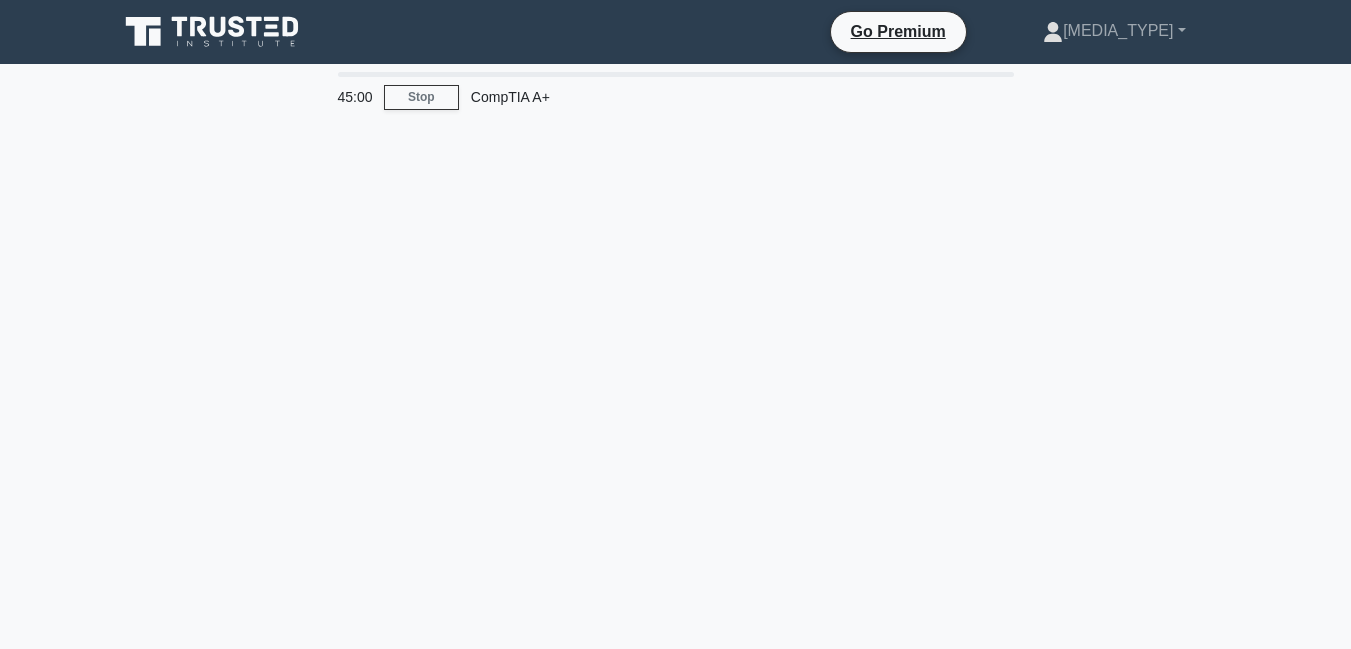 scroll, scrollTop: 0, scrollLeft: 0, axis: both 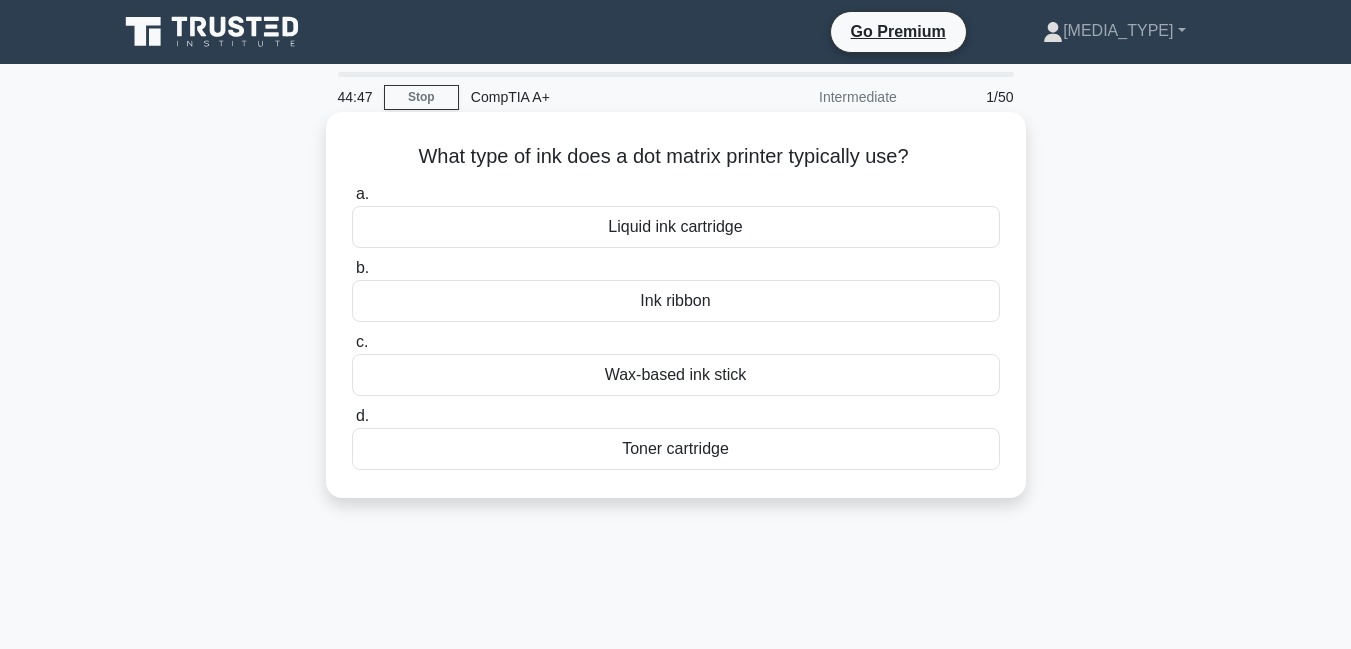 click on "Ink ribbon" at bounding box center [676, 301] 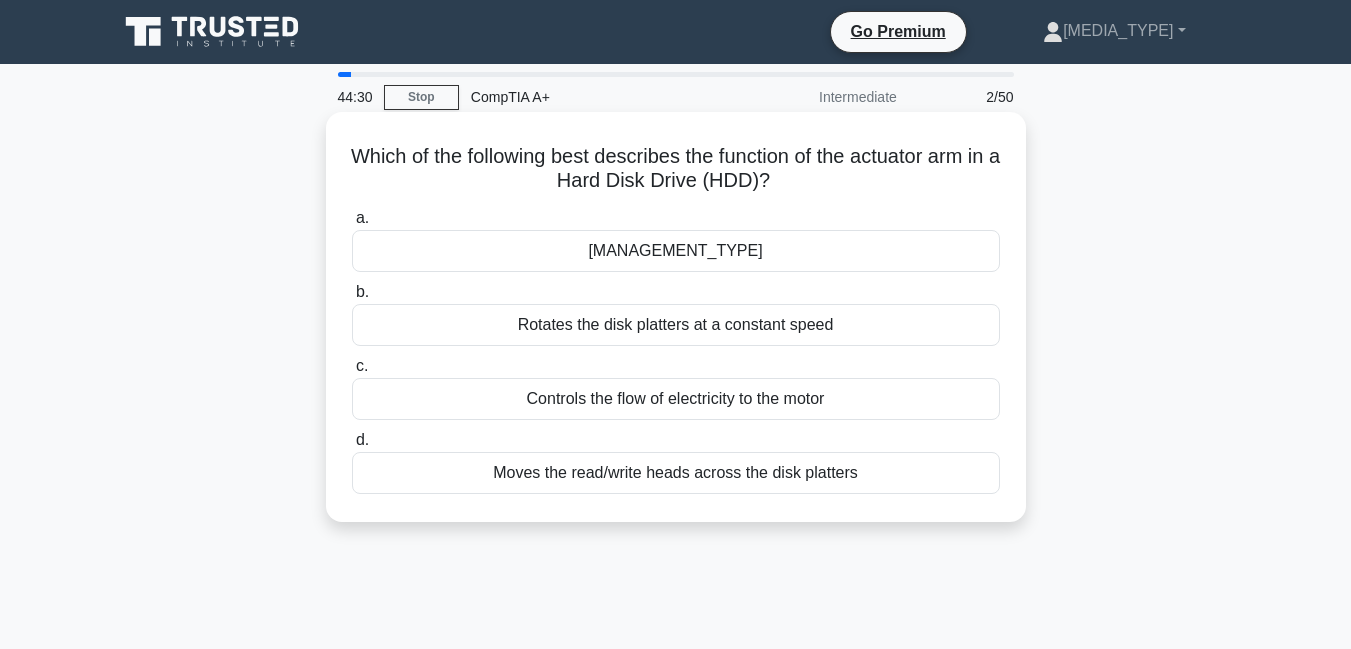 click on "Moves the read/write heads across the disk platters" at bounding box center [676, 473] 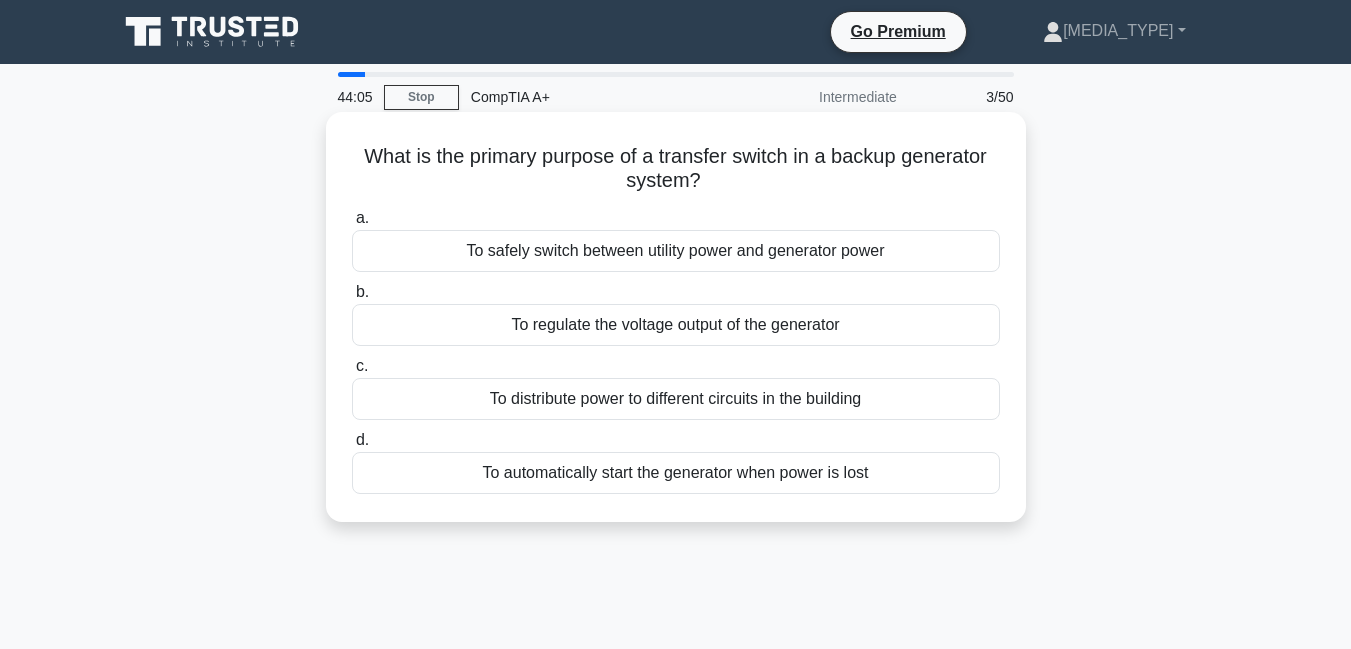 click on "To safely switch between utility power and generator power" at bounding box center [676, 251] 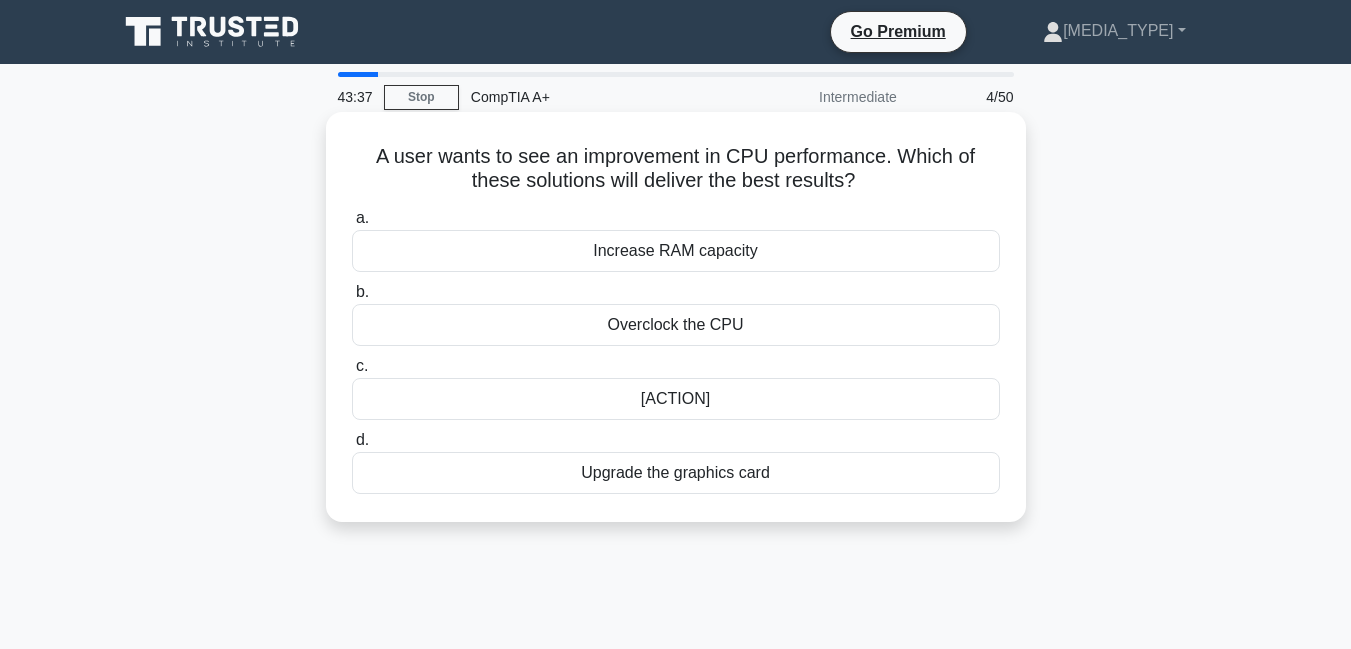 click on "Overclock the CPU" at bounding box center (676, 325) 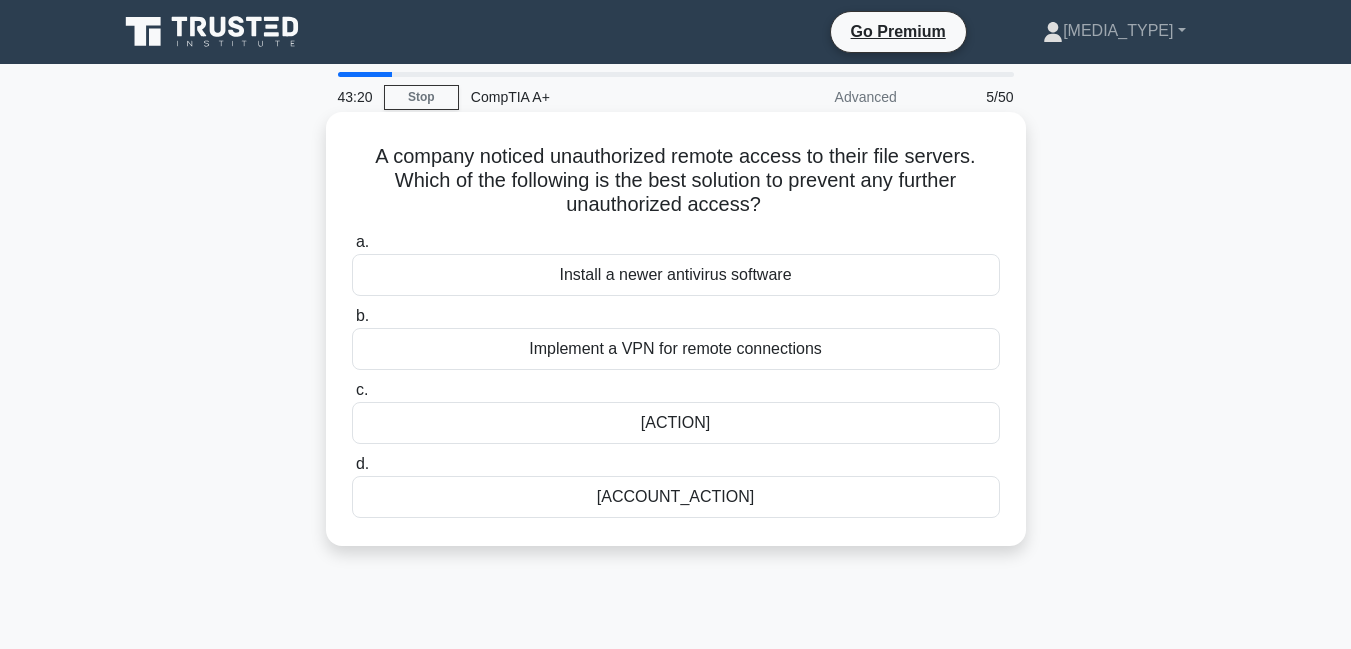 click on "Implement a VPN for remote connections" at bounding box center (676, 349) 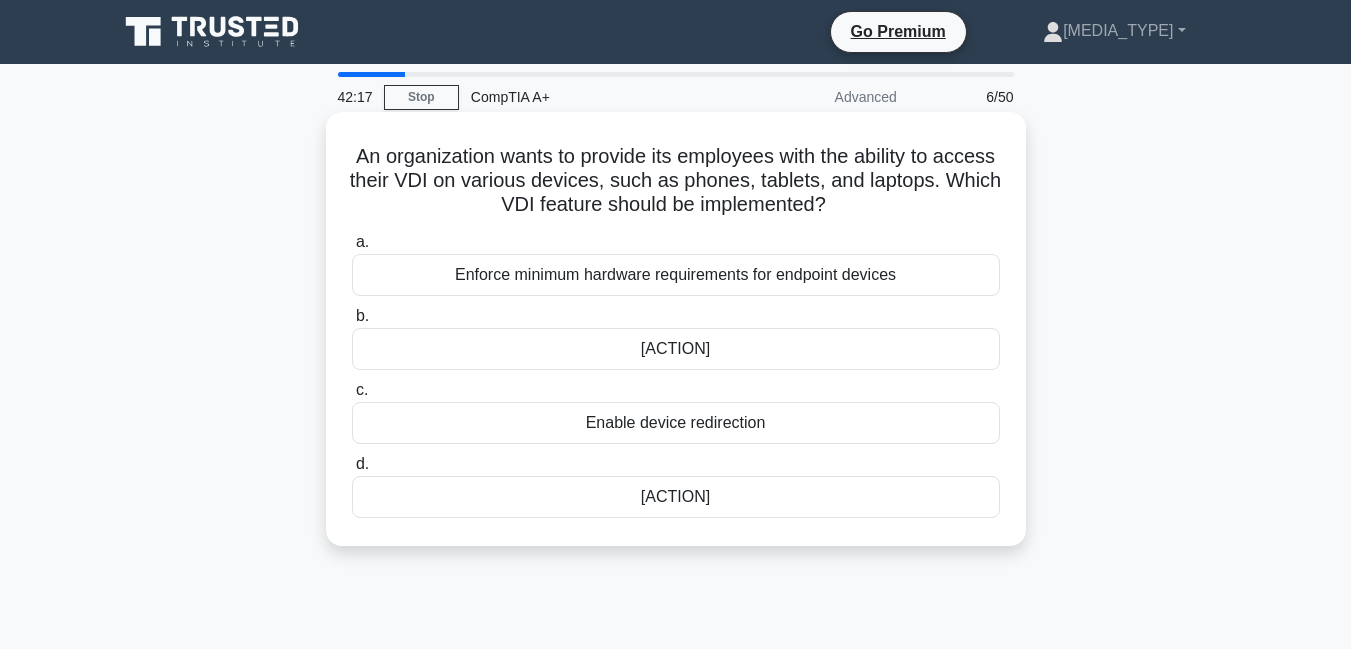 click on "Enable device redirection" at bounding box center [676, 423] 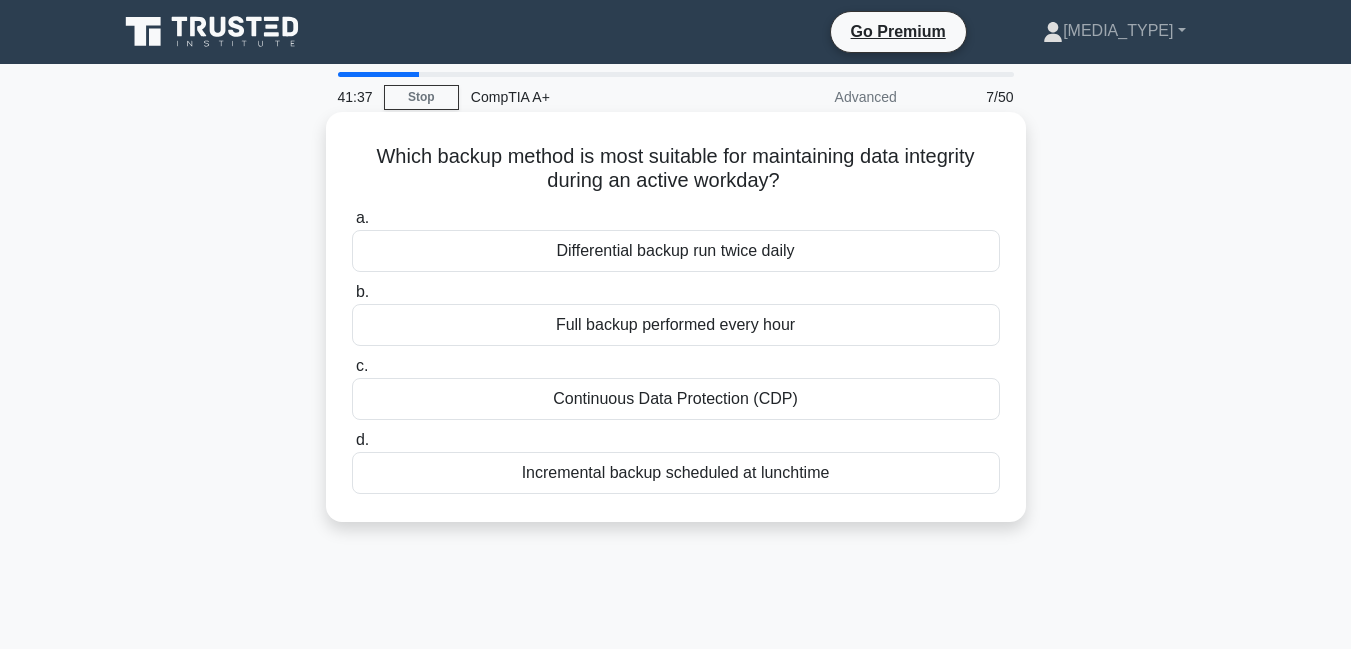 click on "Full backup performed every hour" at bounding box center (676, 325) 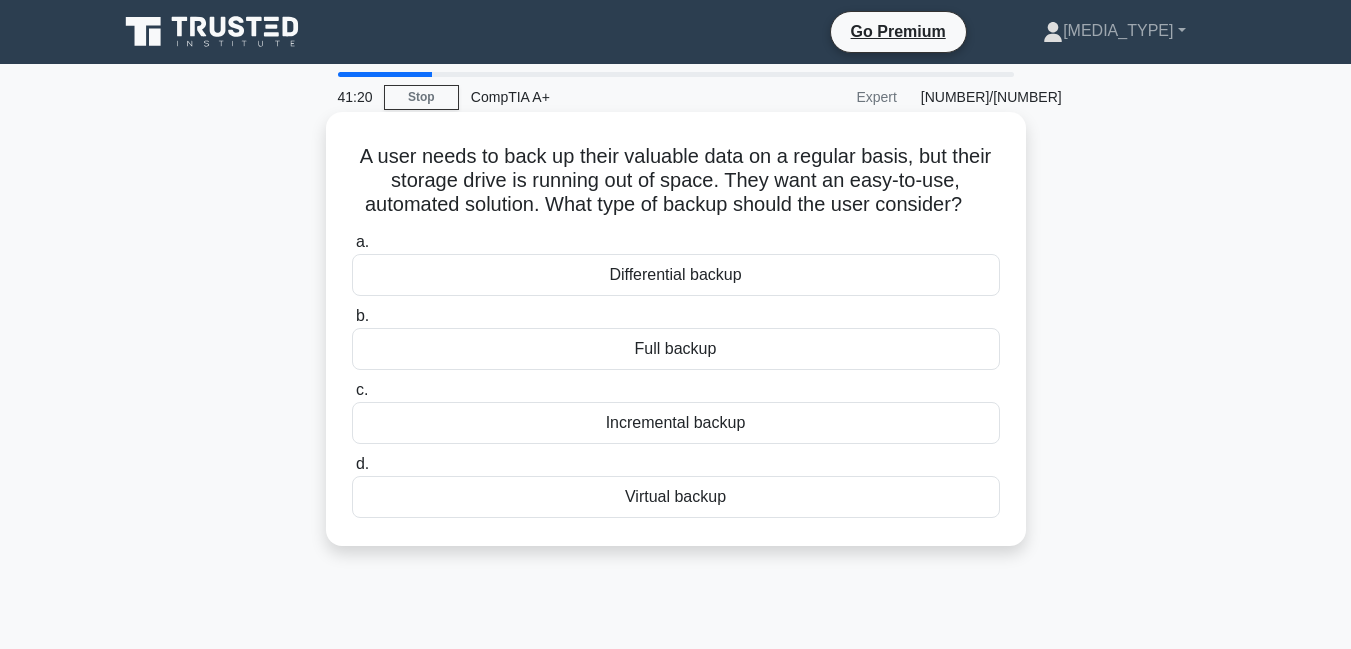 click on "Virtual backup" at bounding box center (676, 497) 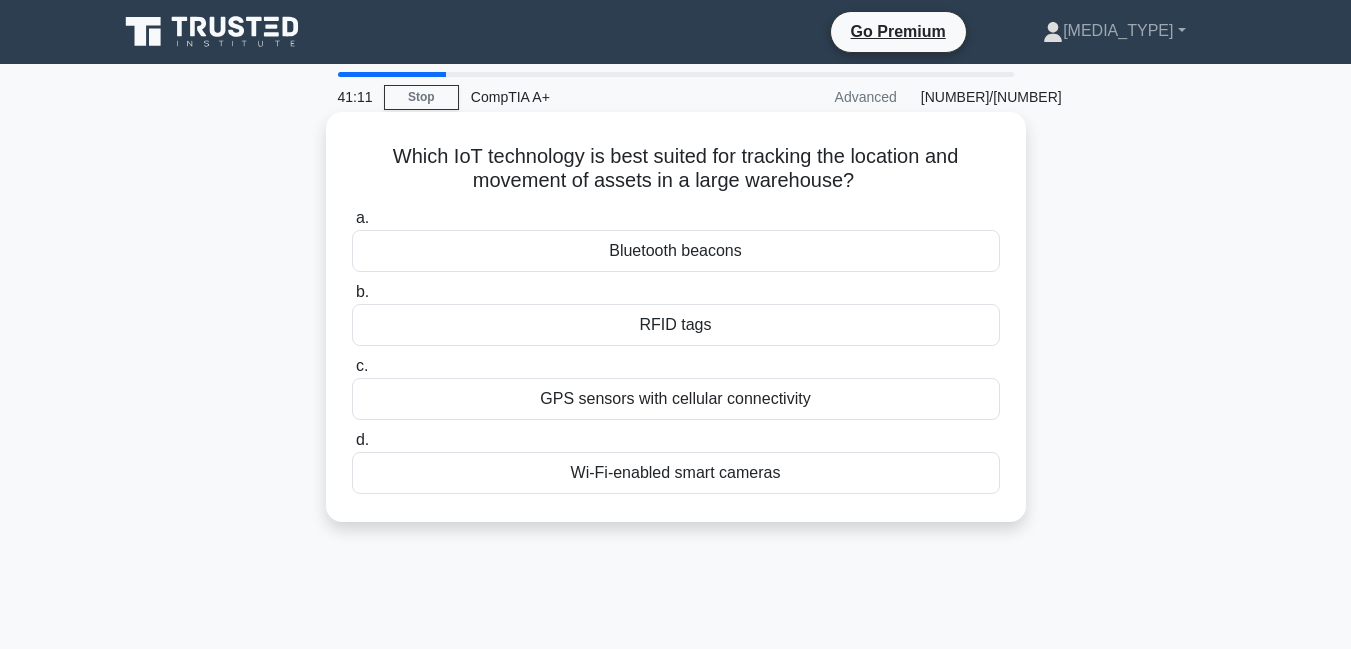 click on "RFID tags" at bounding box center [676, 325] 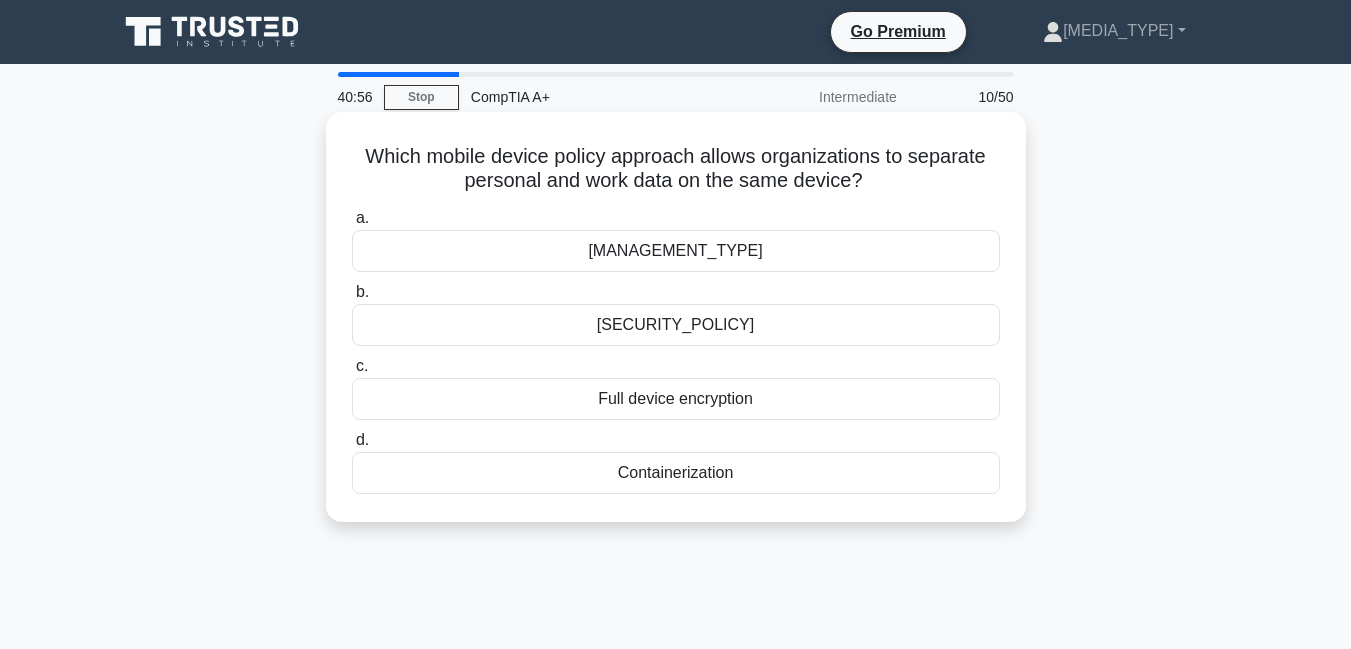 click on "Containerization" at bounding box center [676, 473] 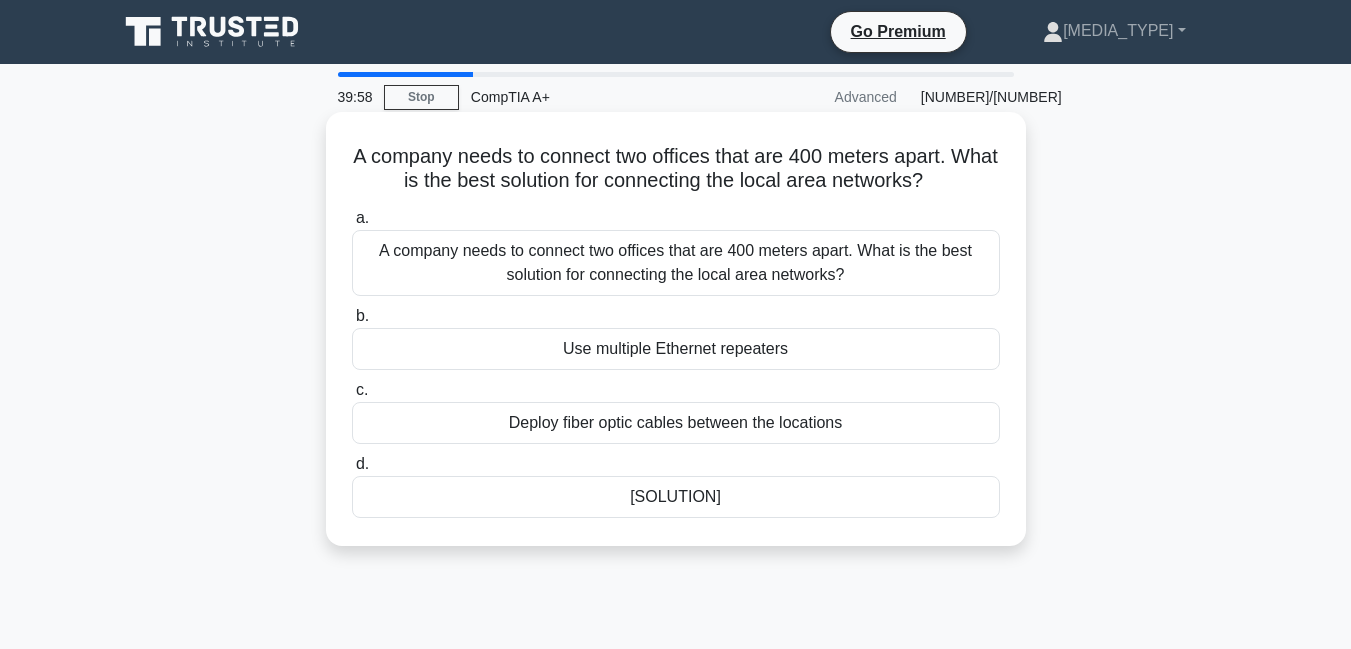 click on "Deploy fiber optic cables between the locations" at bounding box center (676, 423) 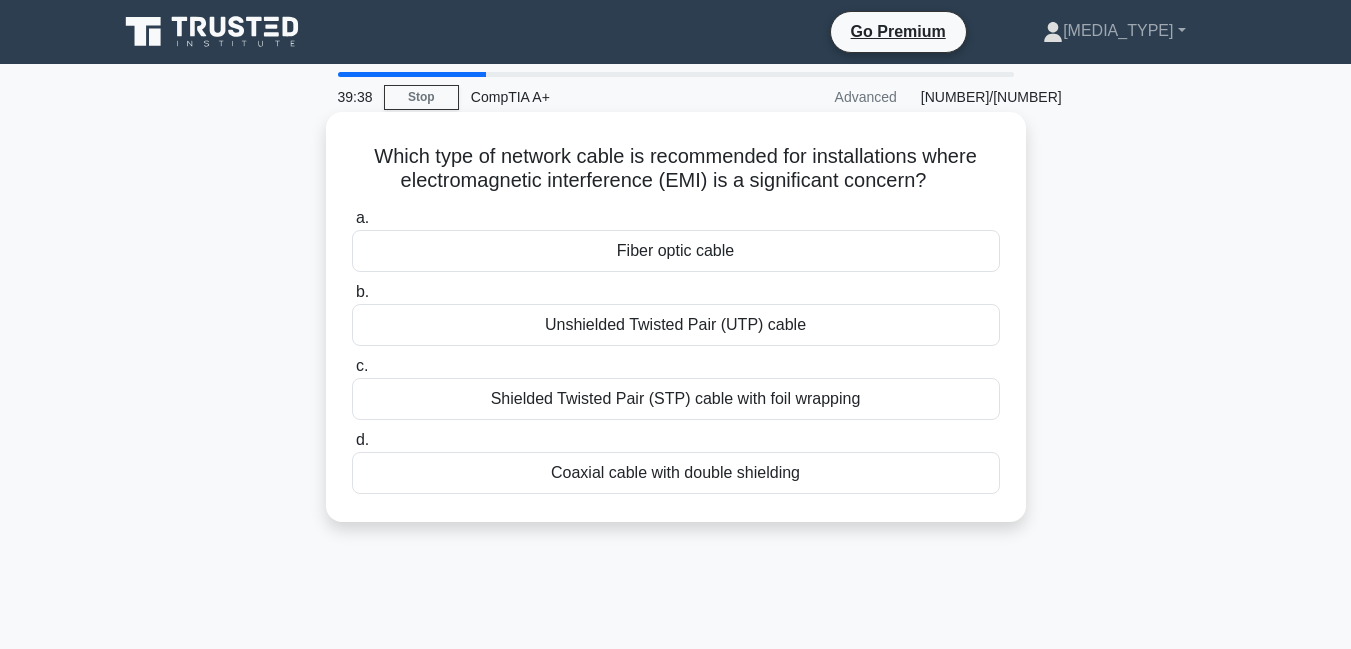 click on "Fiber optic cable" at bounding box center (676, 251) 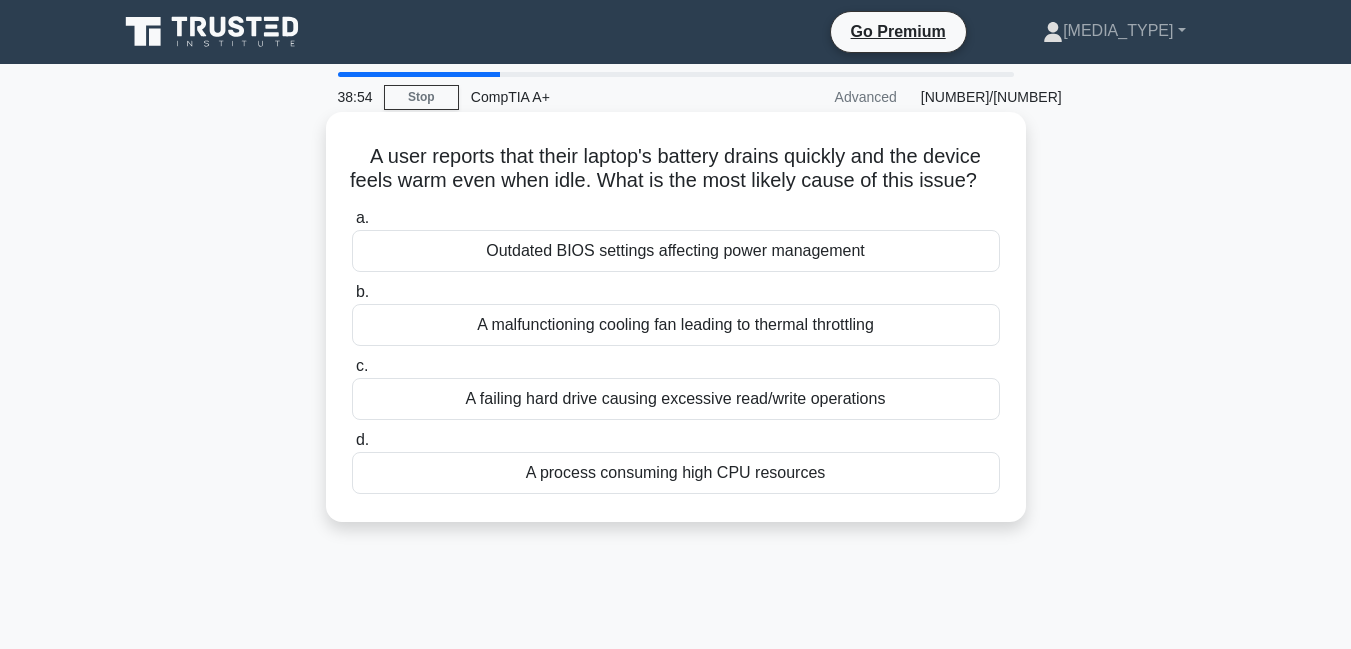 click on "A malfunctioning cooling fan leading to thermal throttling" at bounding box center [676, 325] 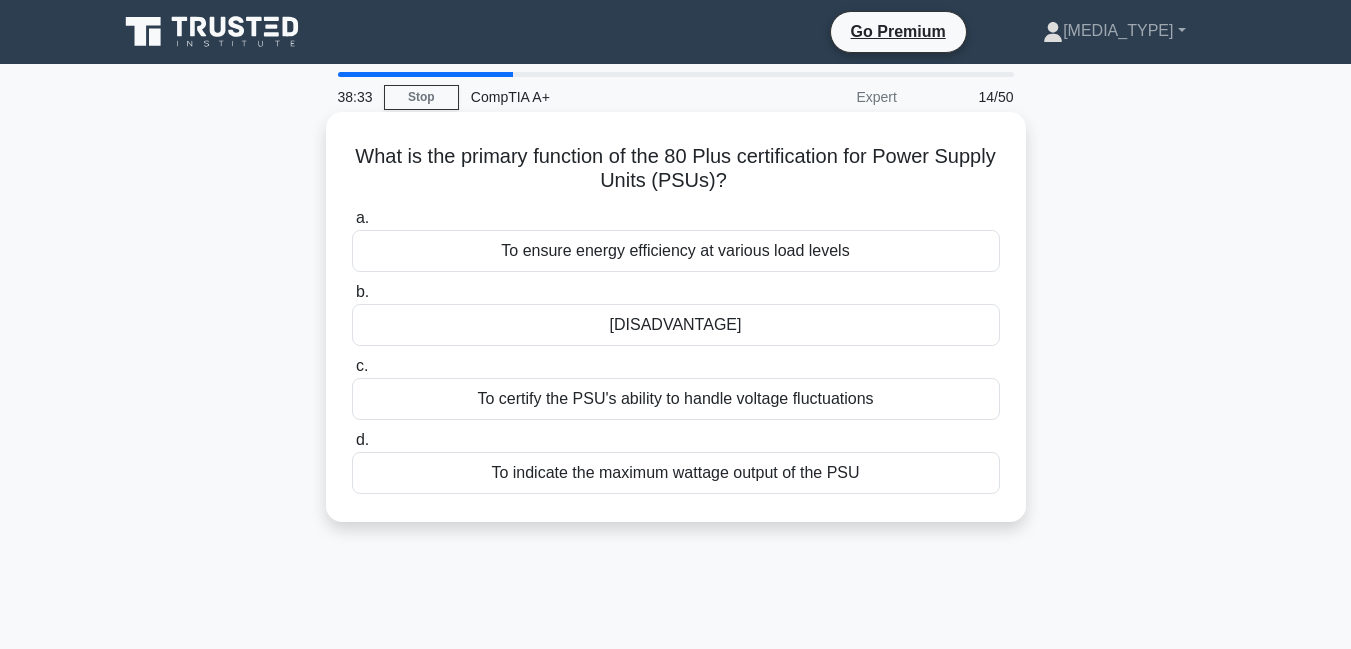 click on "To ensure energy efficiency at various load levels" at bounding box center (676, 251) 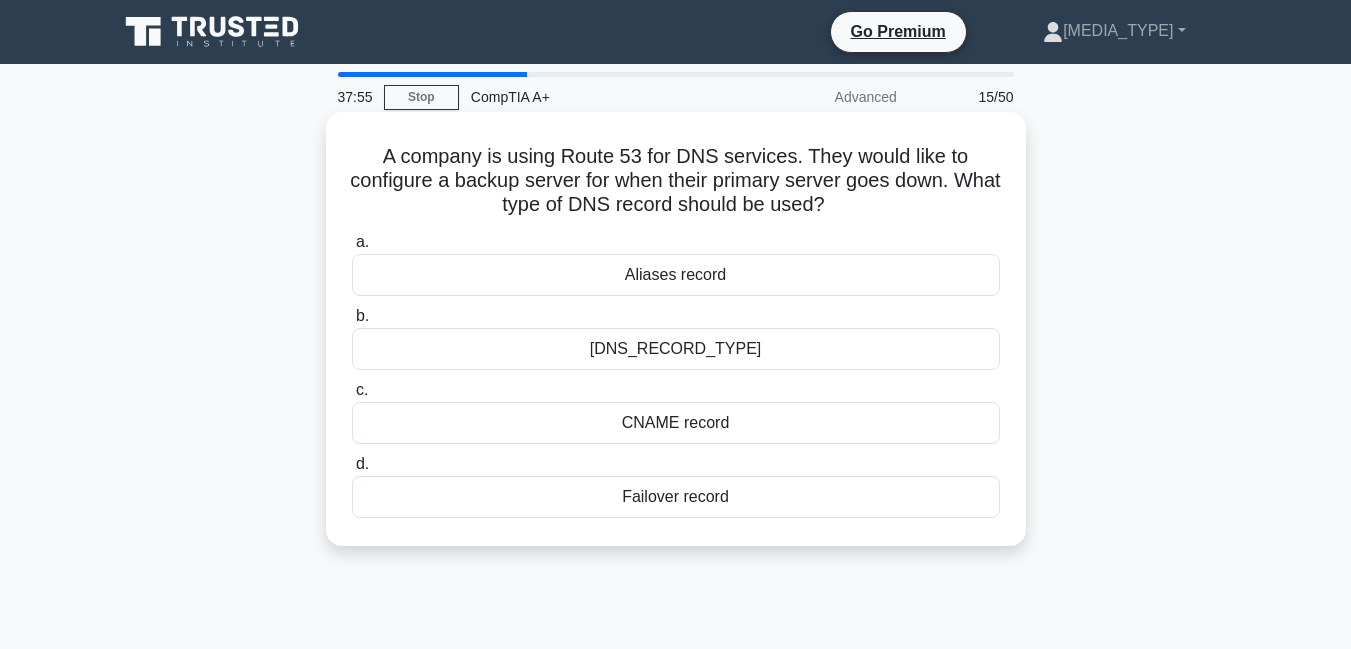 click on "Failover record" at bounding box center (676, 497) 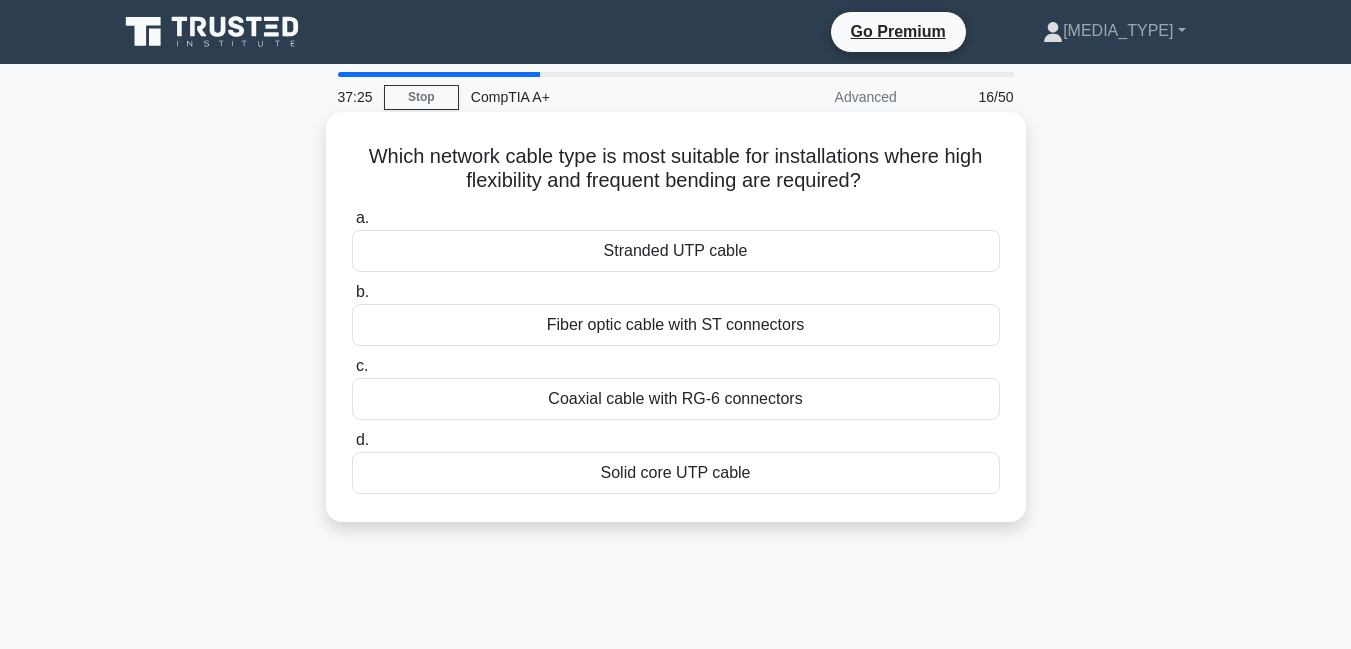 click on "Stranded UTP cable" at bounding box center (676, 251) 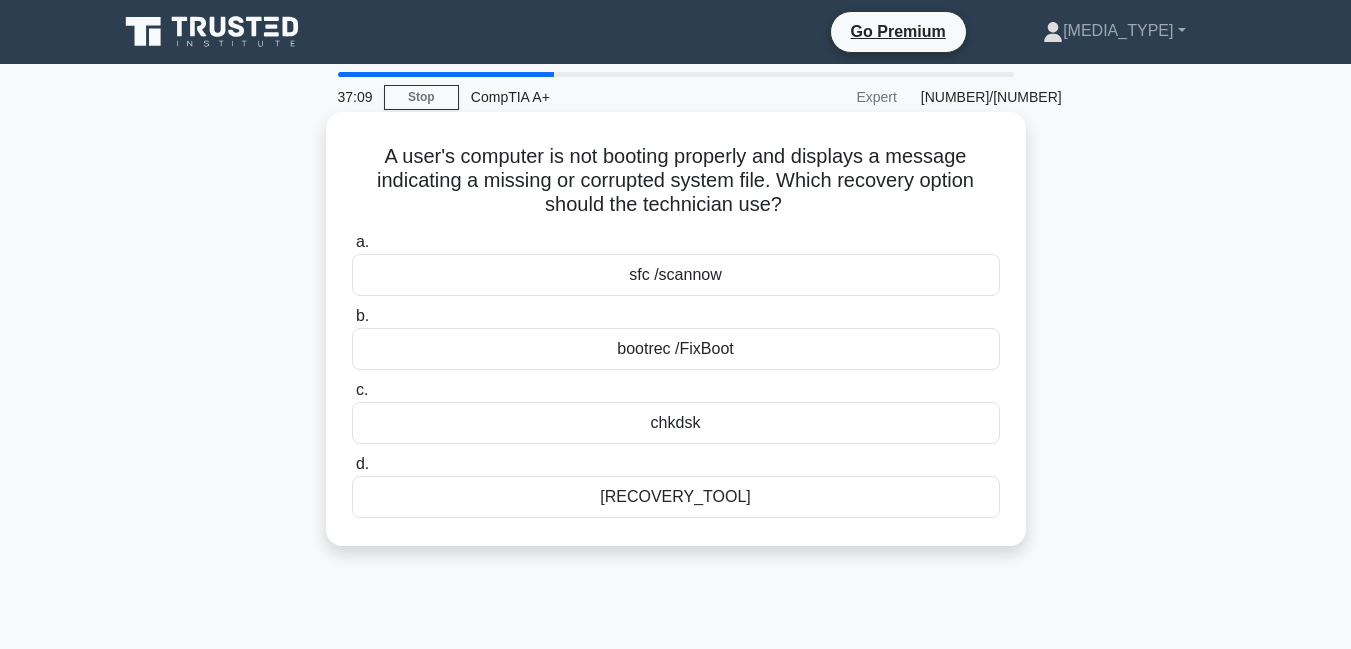 click on "[RECOVERY_TOOL]" at bounding box center [676, 497] 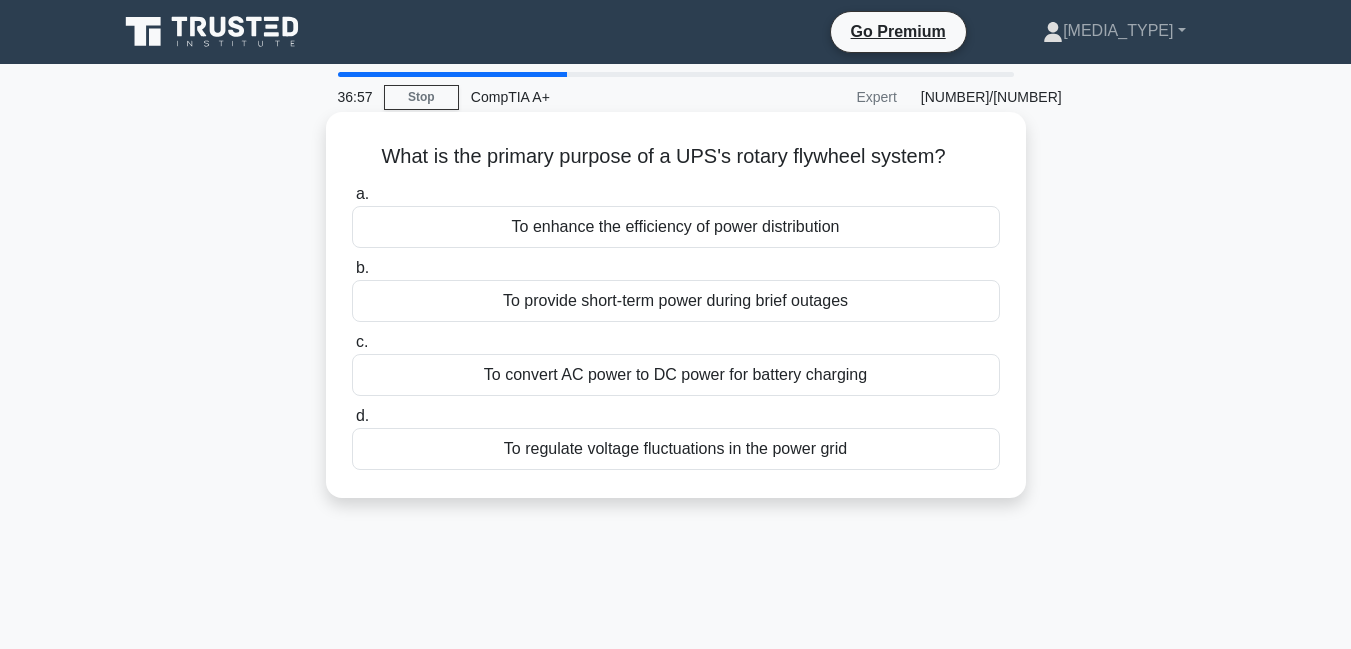 click on "To convert AC power to DC power for battery charging" at bounding box center (676, 375) 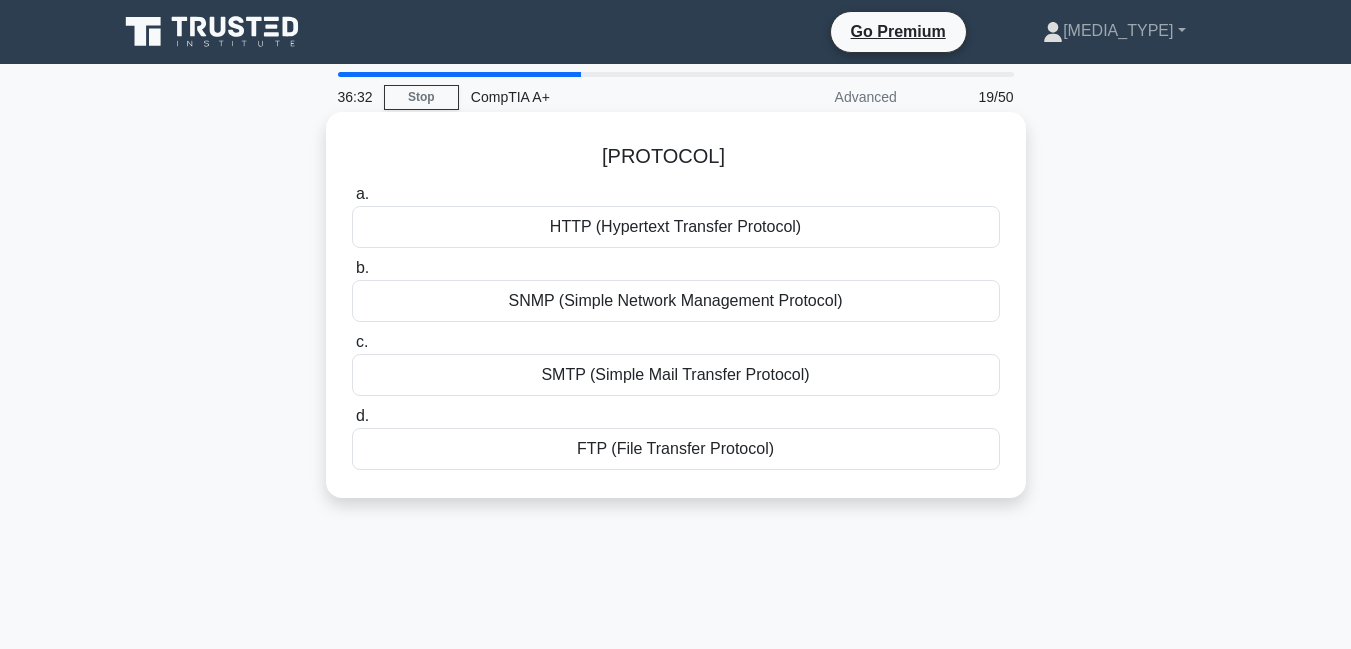 click on "HTTP (Hypertext Transfer Protocol)" at bounding box center (676, 227) 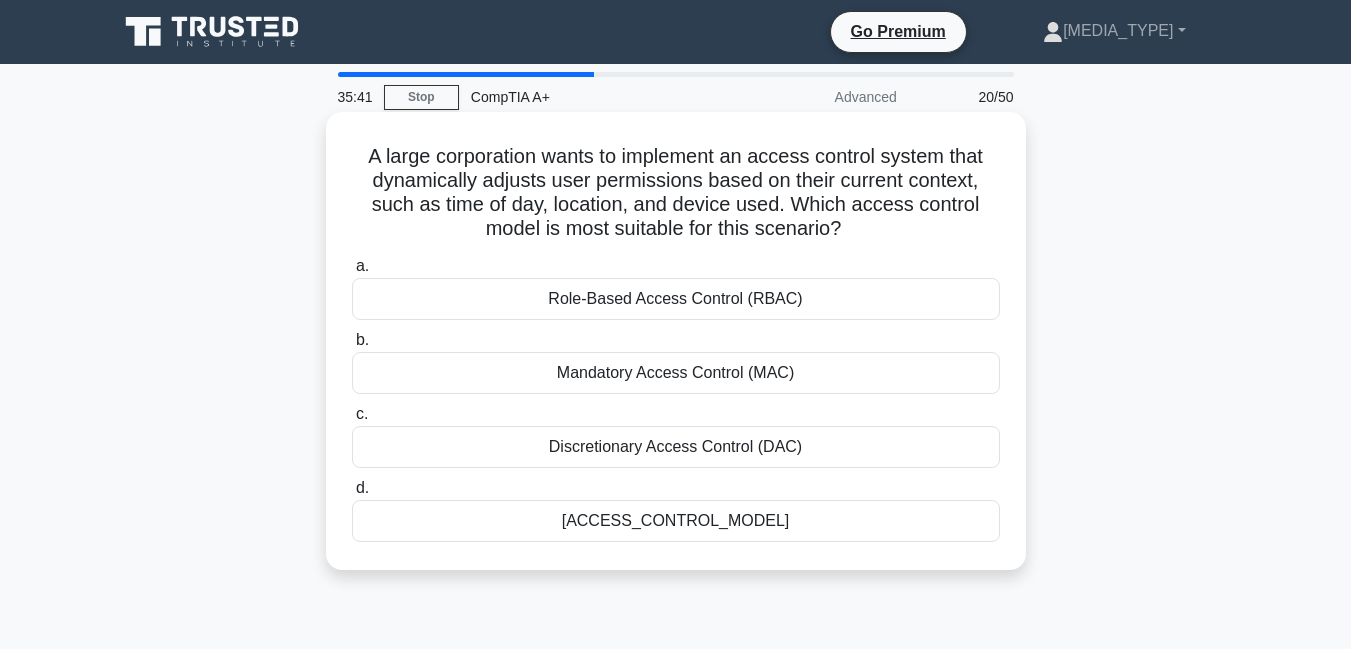 click on "Role-Based Access Control (RBAC)" at bounding box center [676, 299] 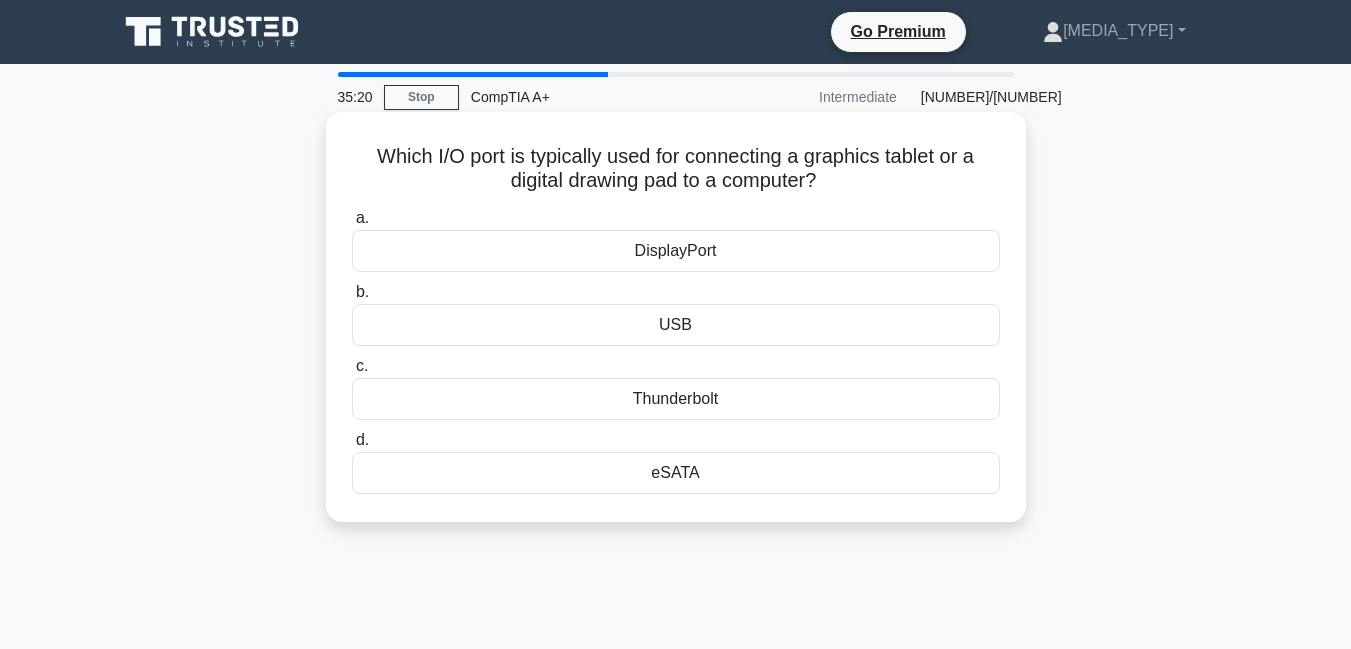 click on "USB" at bounding box center (676, 325) 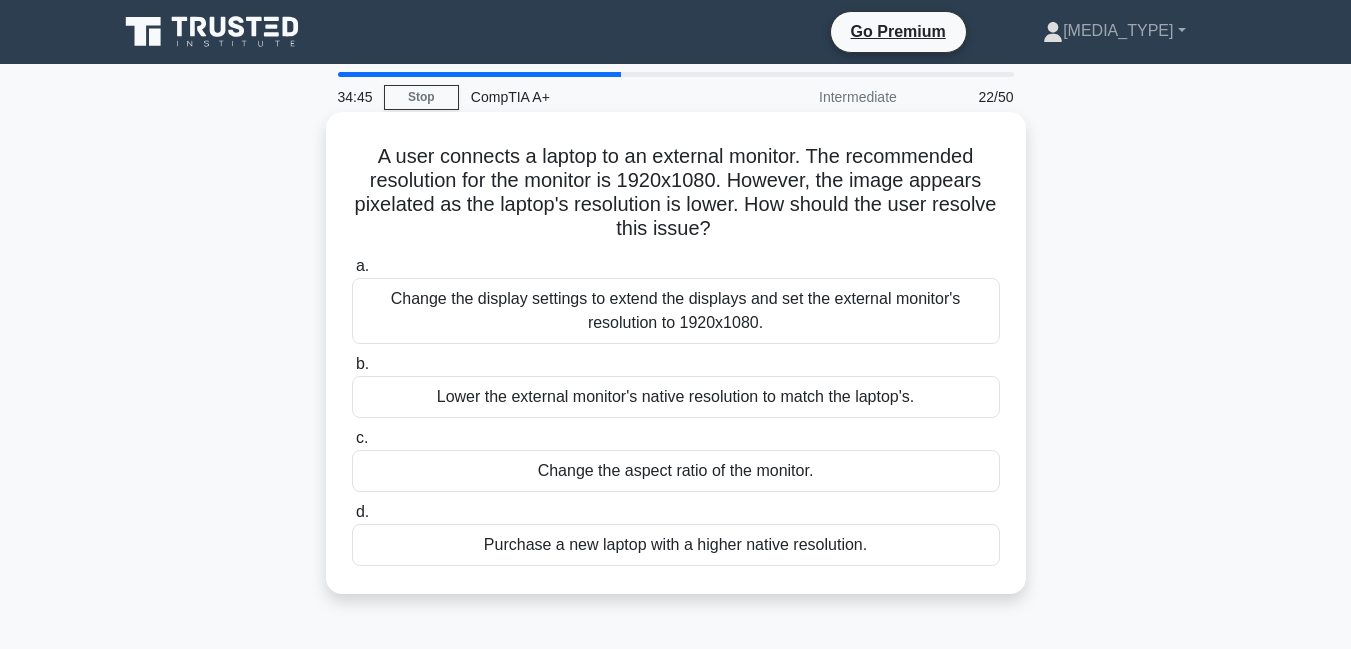 click on "Change the display settings to extend the displays and set the external monitor's resolution to 1920x1080." at bounding box center (676, 311) 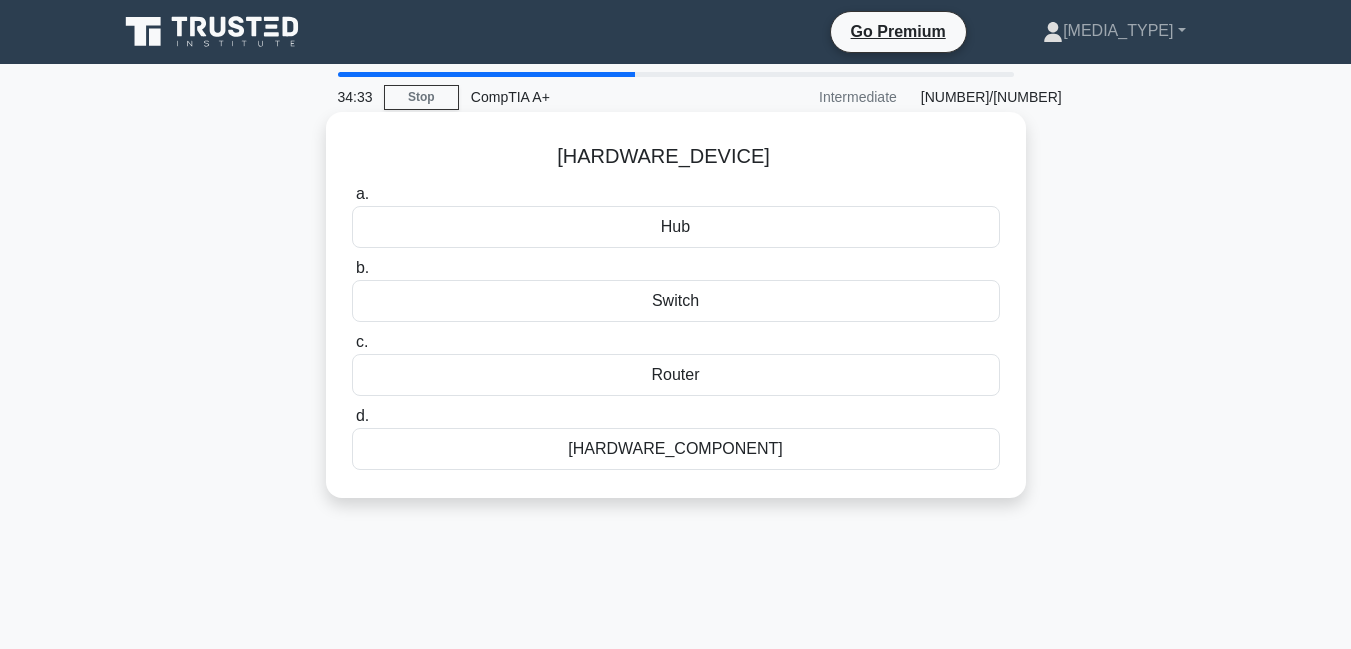 click on "Router" at bounding box center (676, 375) 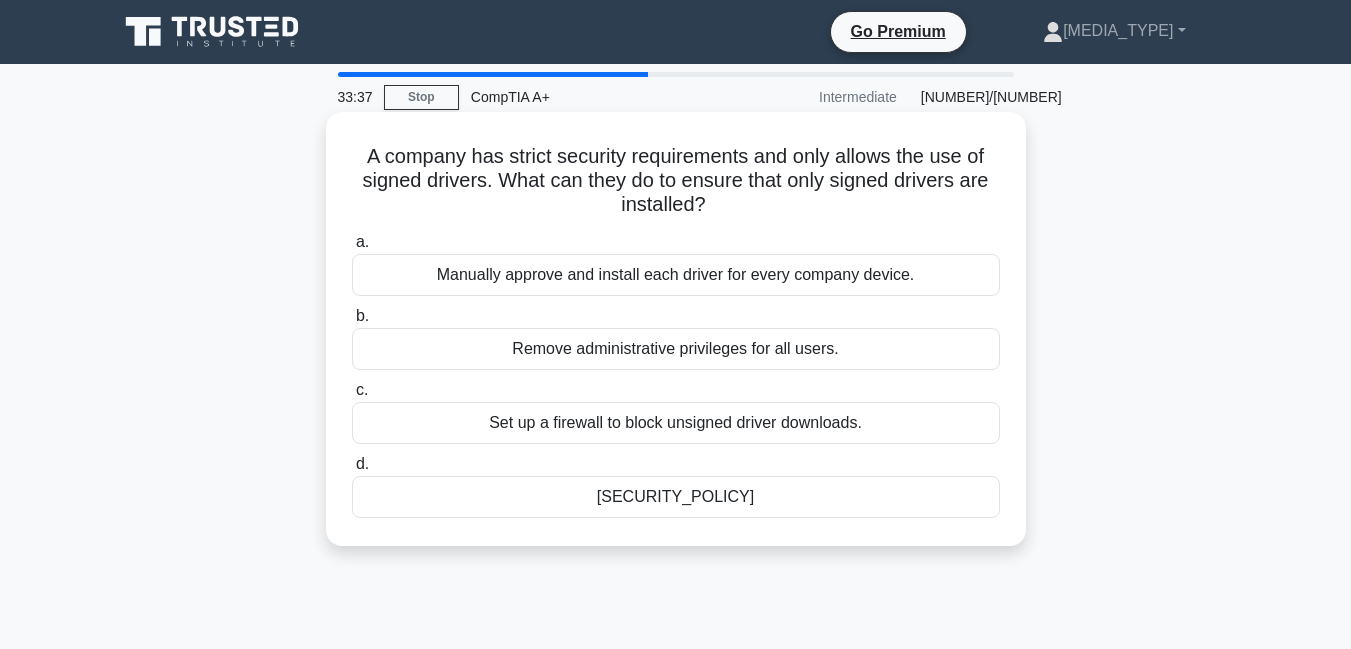 click on "[SECURITY_POLICY]" at bounding box center (676, 497) 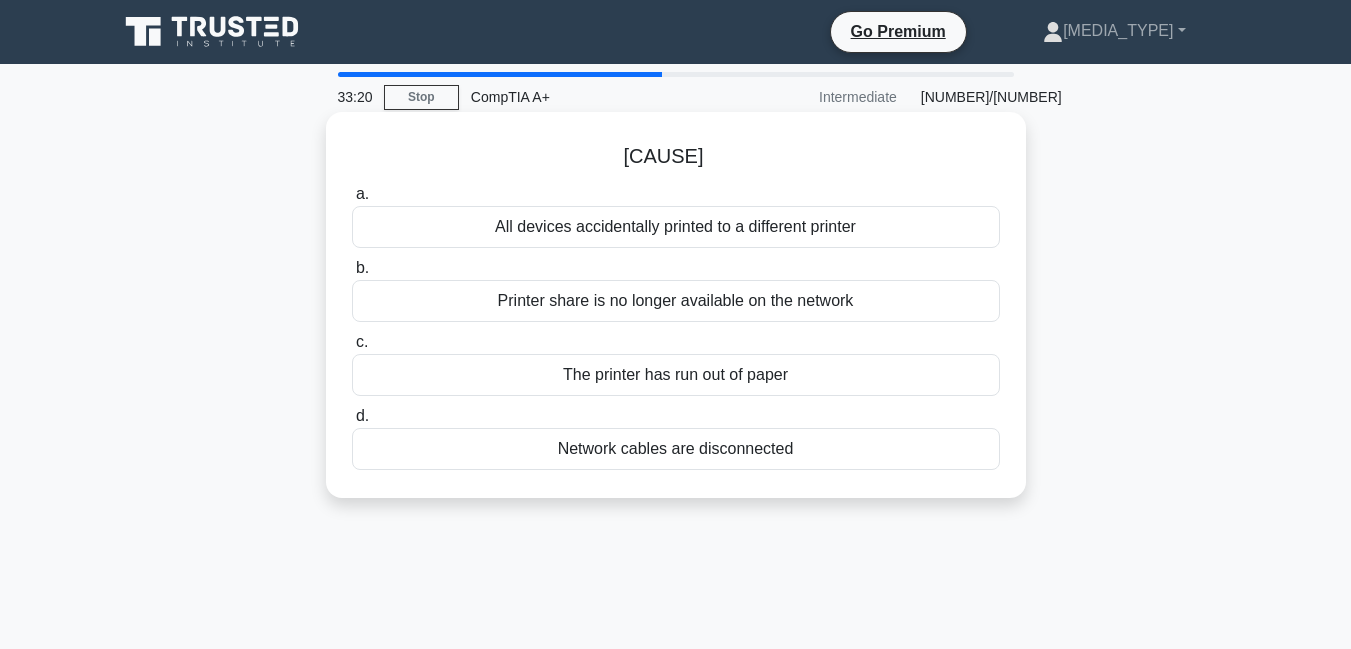 click on "Printer share is no longer available on the network" at bounding box center (676, 301) 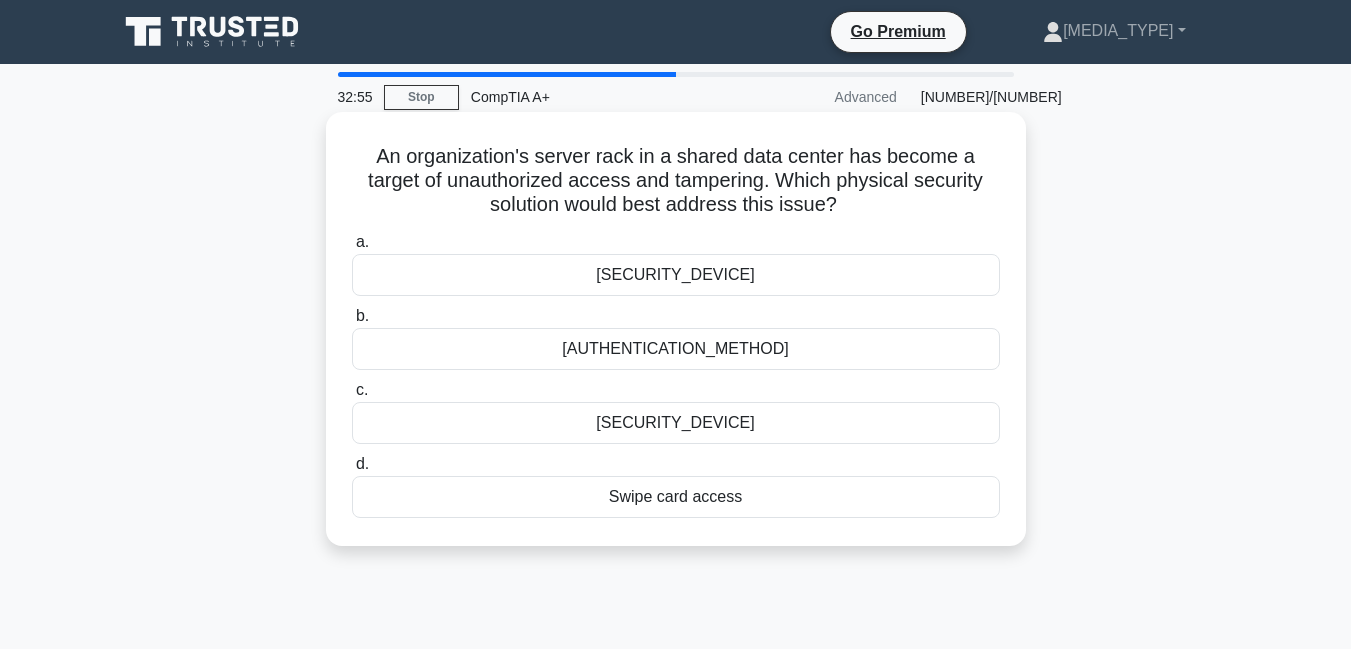 click on "[SECURITY_DEVICE]" at bounding box center [676, 275] 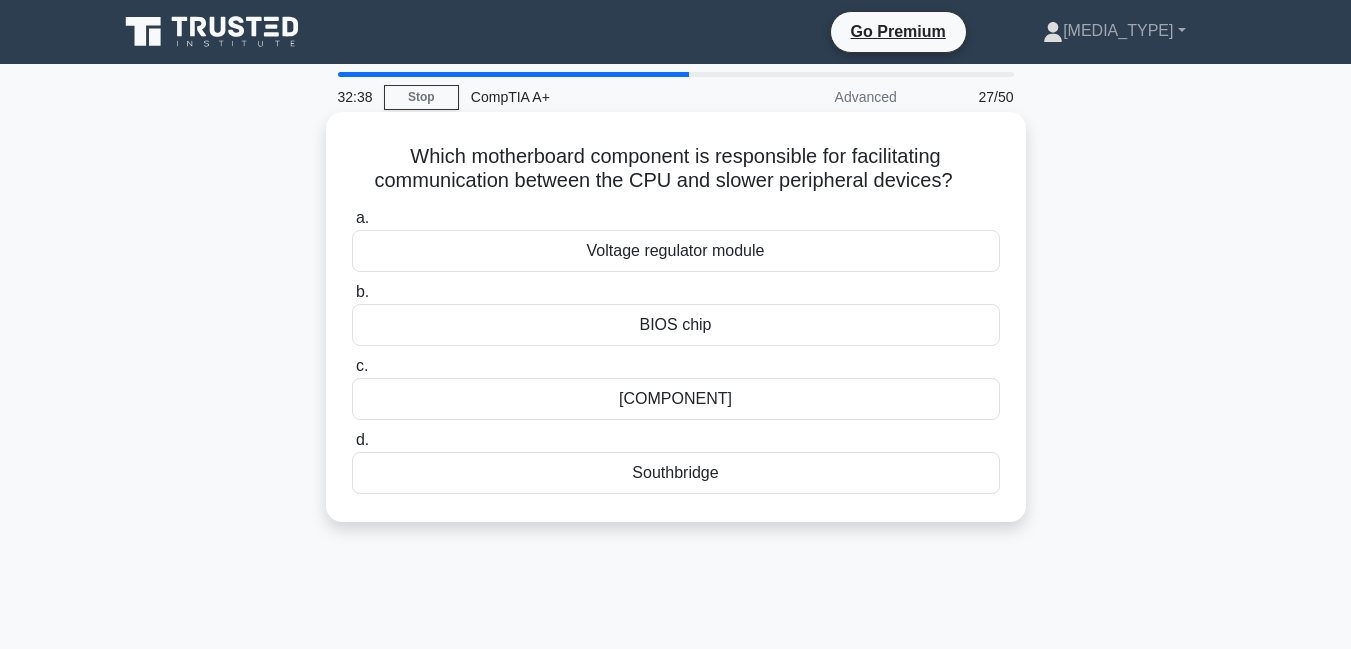click on "BIOS chip" at bounding box center (676, 325) 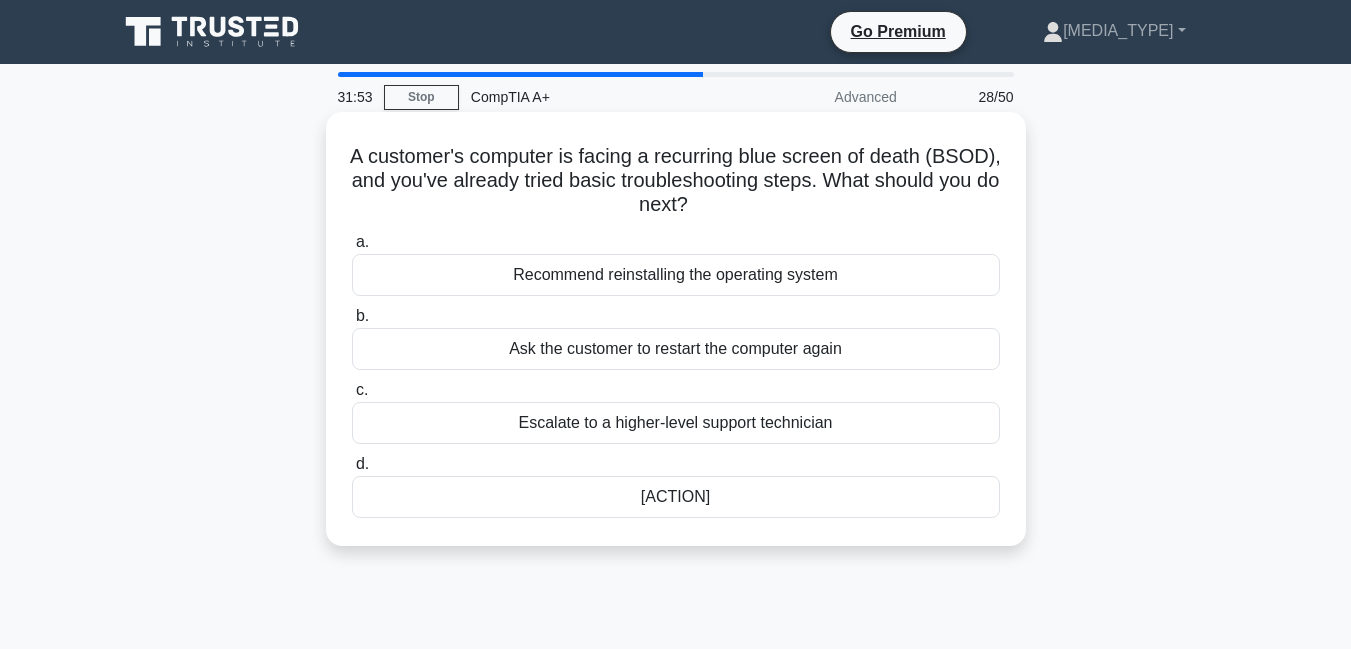 click on "Recommend reinstalling the operating system" at bounding box center [676, 275] 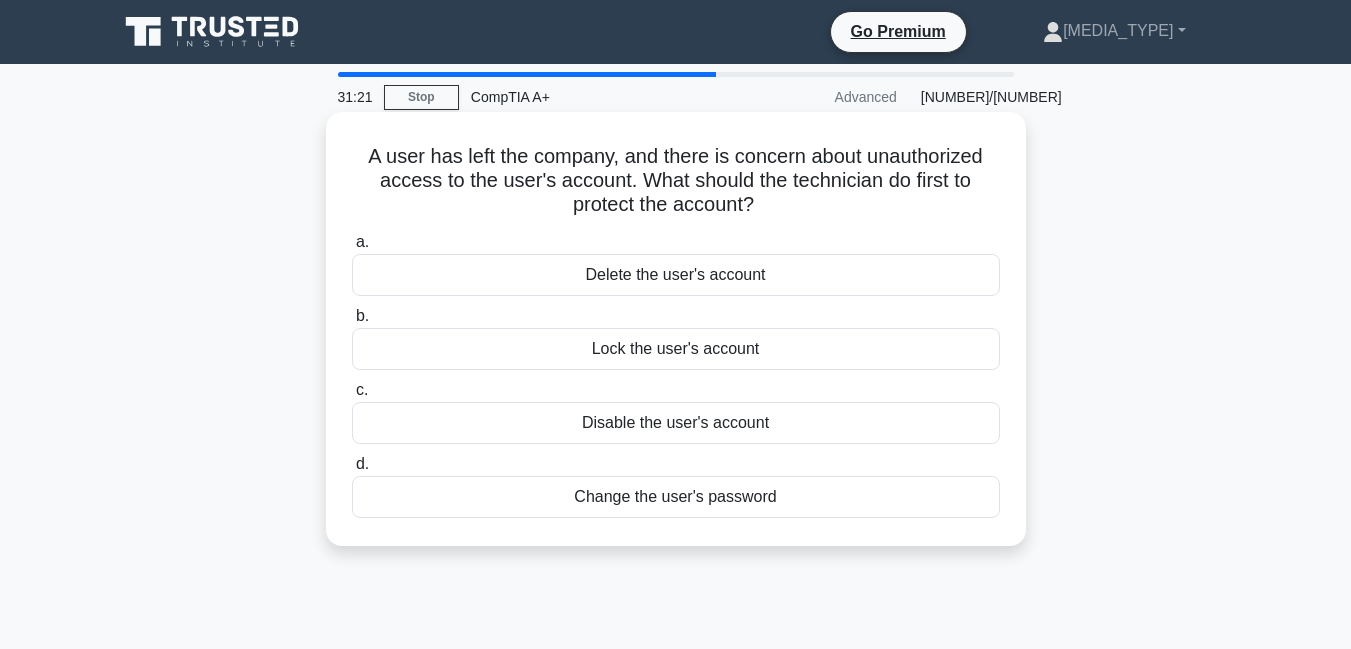 click on "Change the user's password" at bounding box center [676, 497] 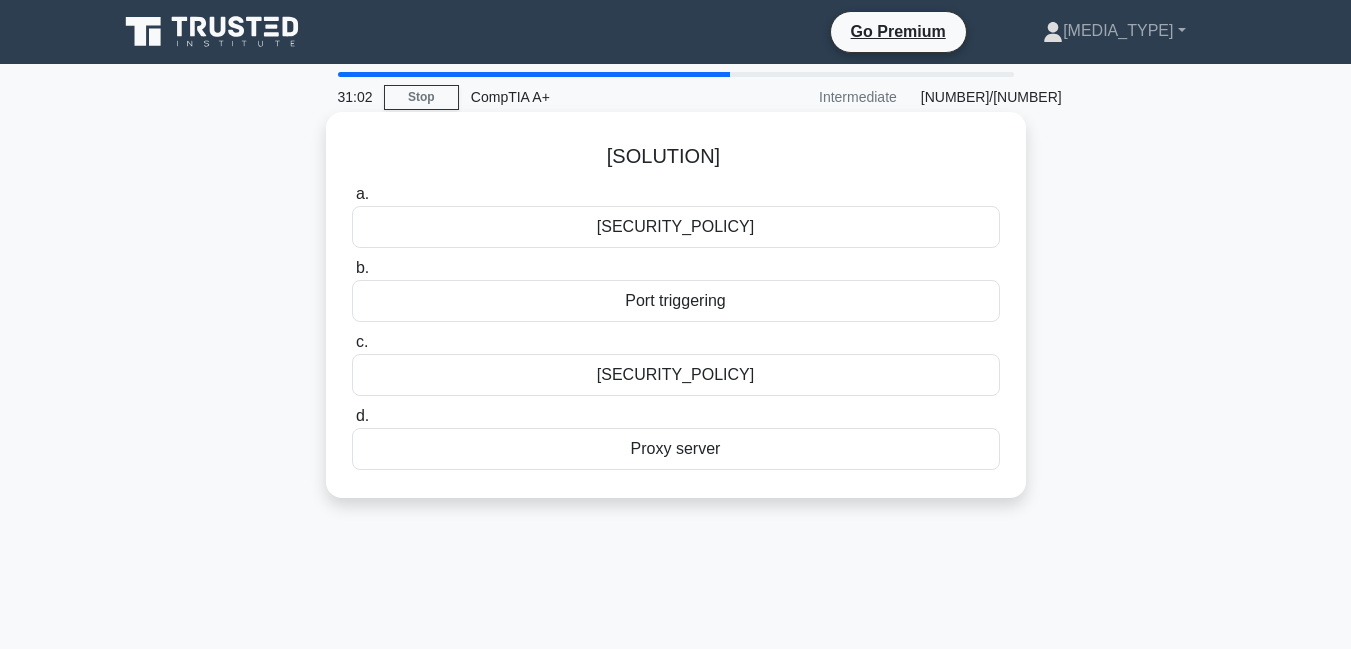 click on "[SECURITY_POLICY]" at bounding box center (676, 227) 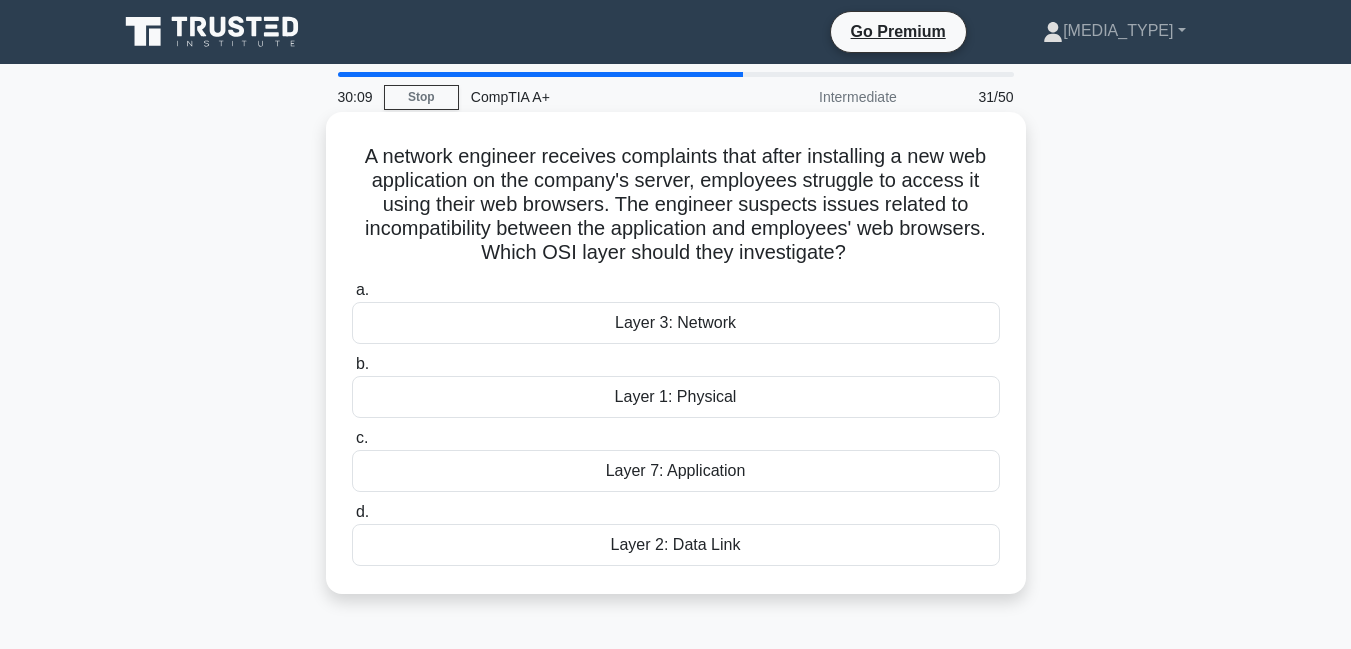 click on "Layer 7: Application" at bounding box center (676, 471) 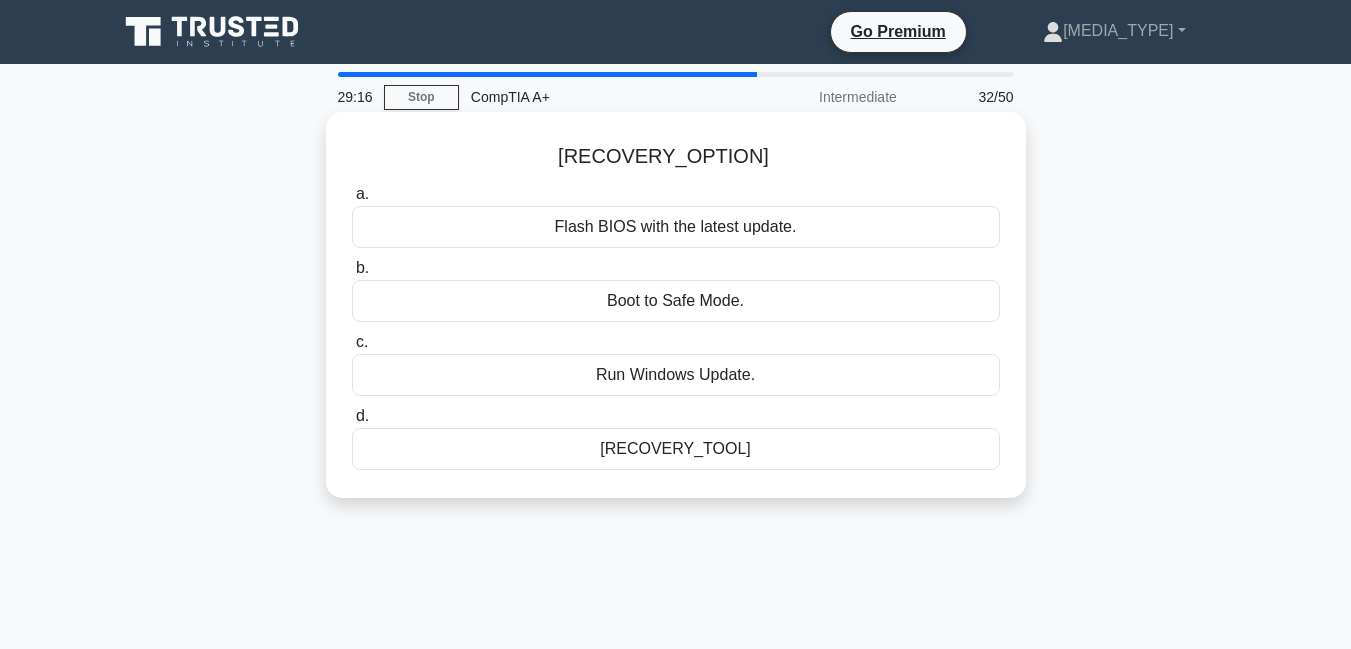 click on "Boot to Safe Mode." at bounding box center [676, 301] 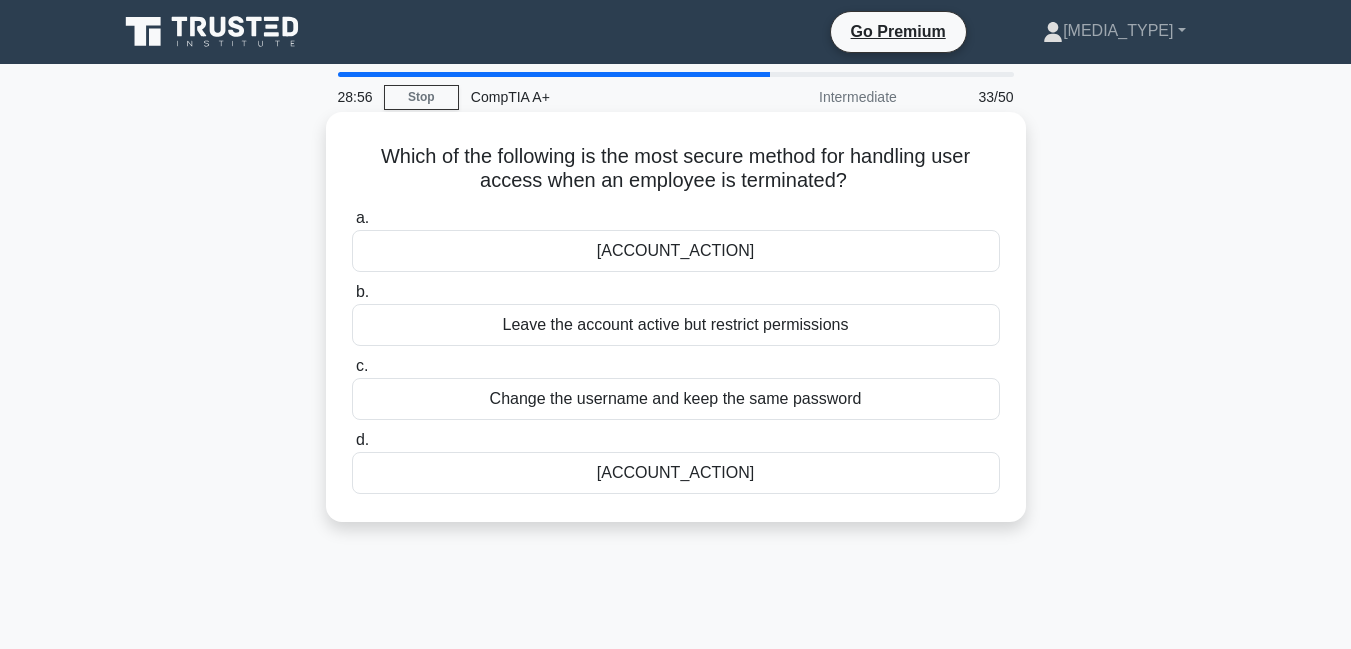 click on "[ACCOUNT_ACTION]" at bounding box center (676, 473) 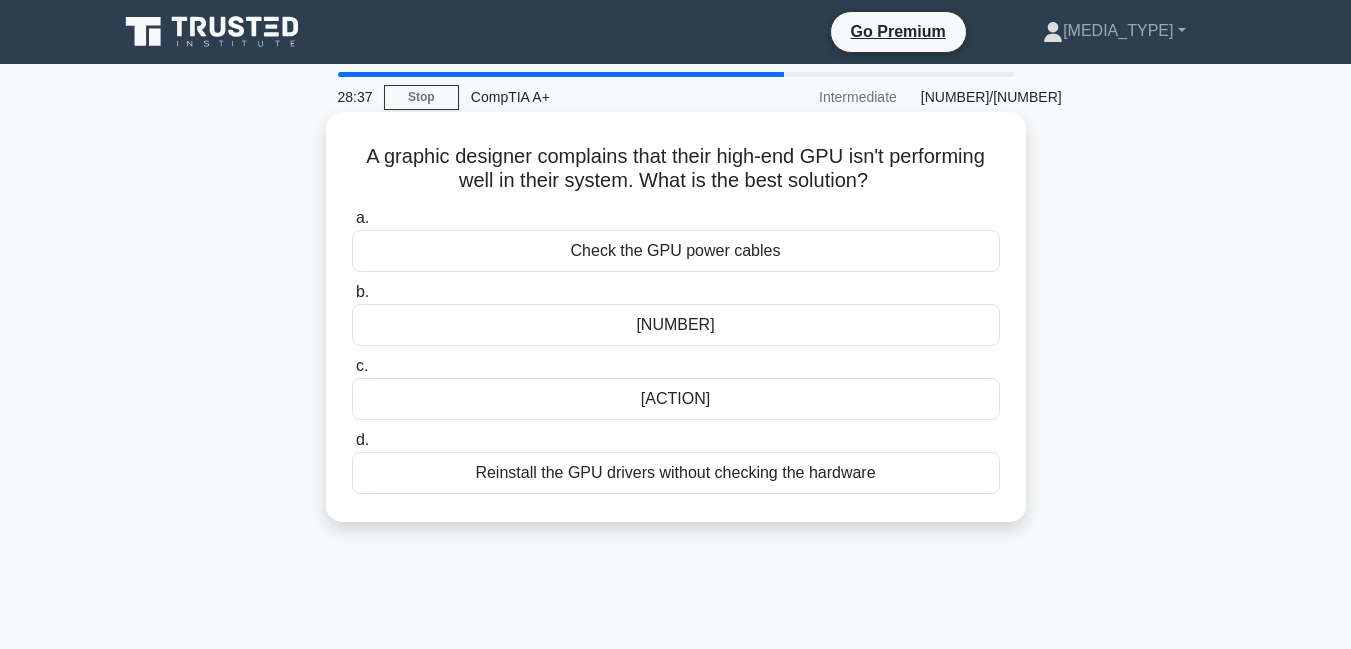 click on "Check the GPU power cables" at bounding box center (676, 251) 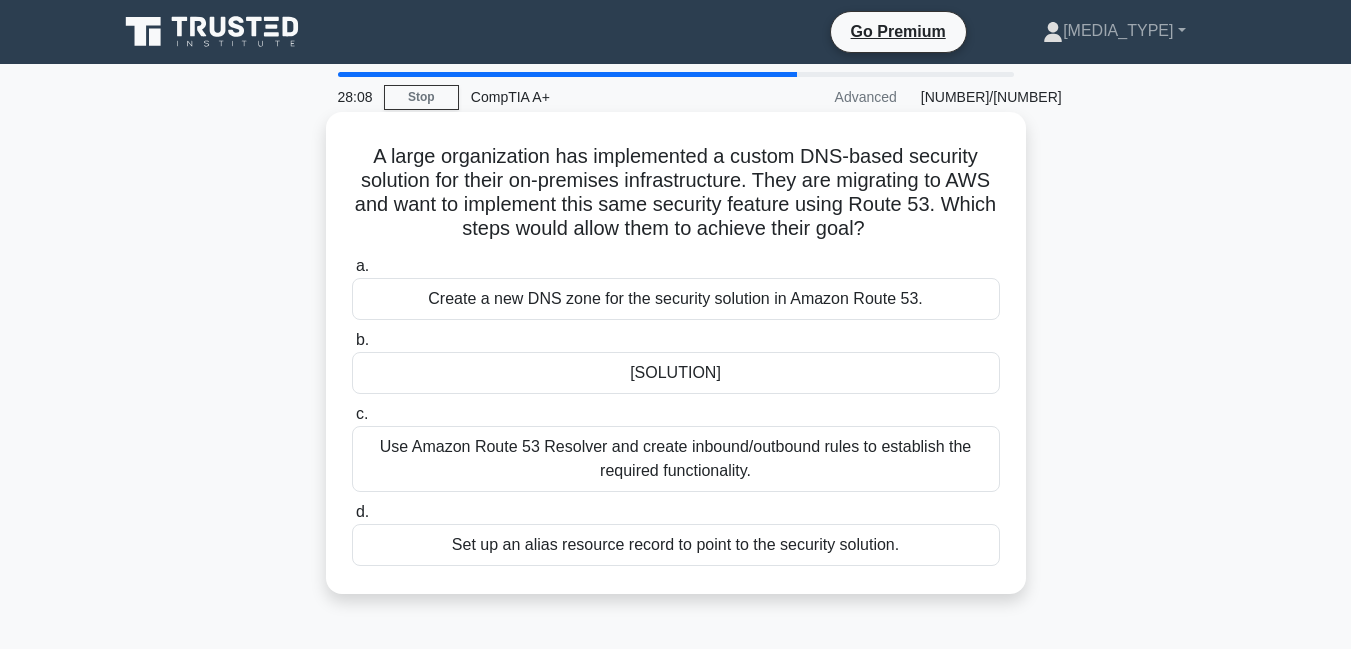 click on "Create a new DNS zone for the security solution in Amazon Route 53." at bounding box center [676, 299] 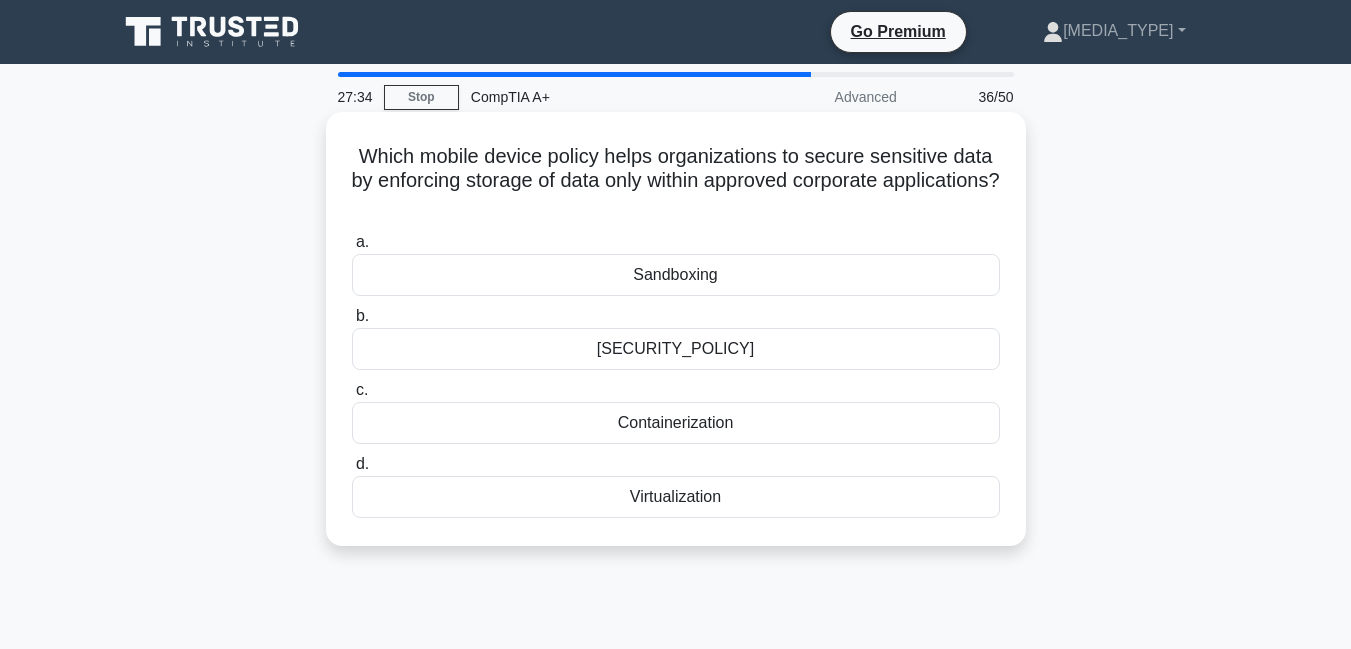 click on "[SECURITY_POLICY]" at bounding box center (676, 349) 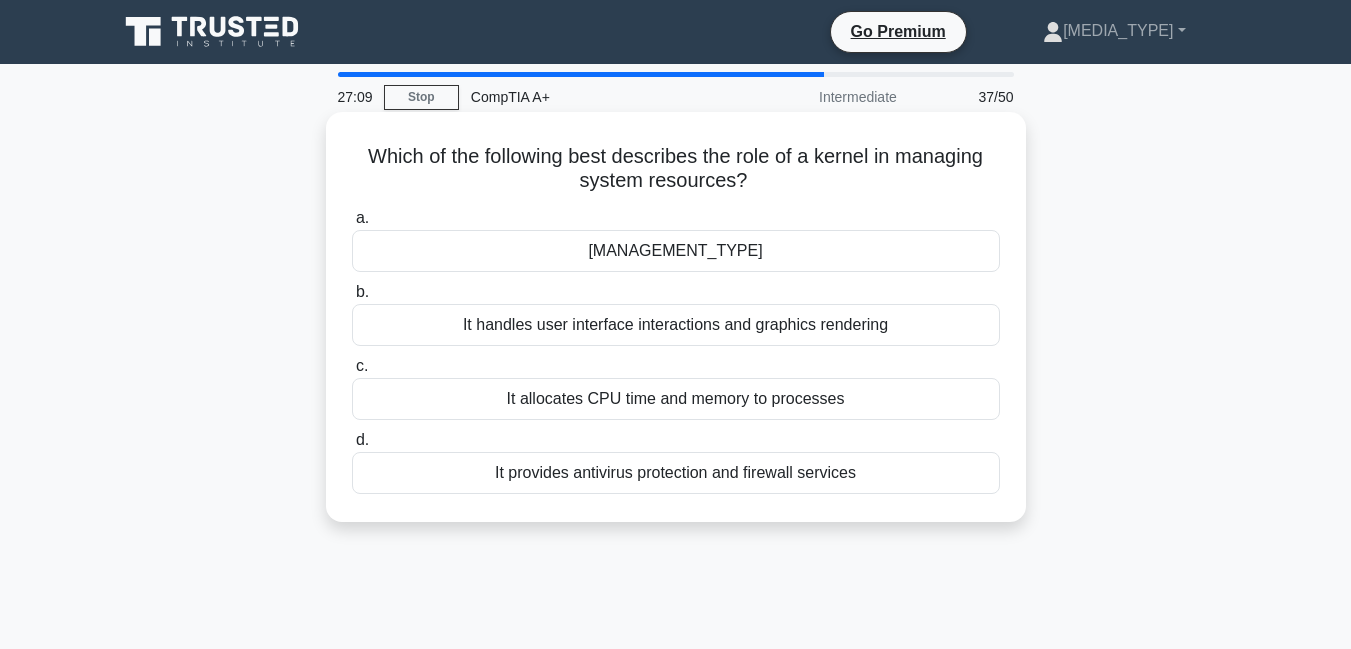 click on "It allocates CPU time and memory to processes" at bounding box center (676, 399) 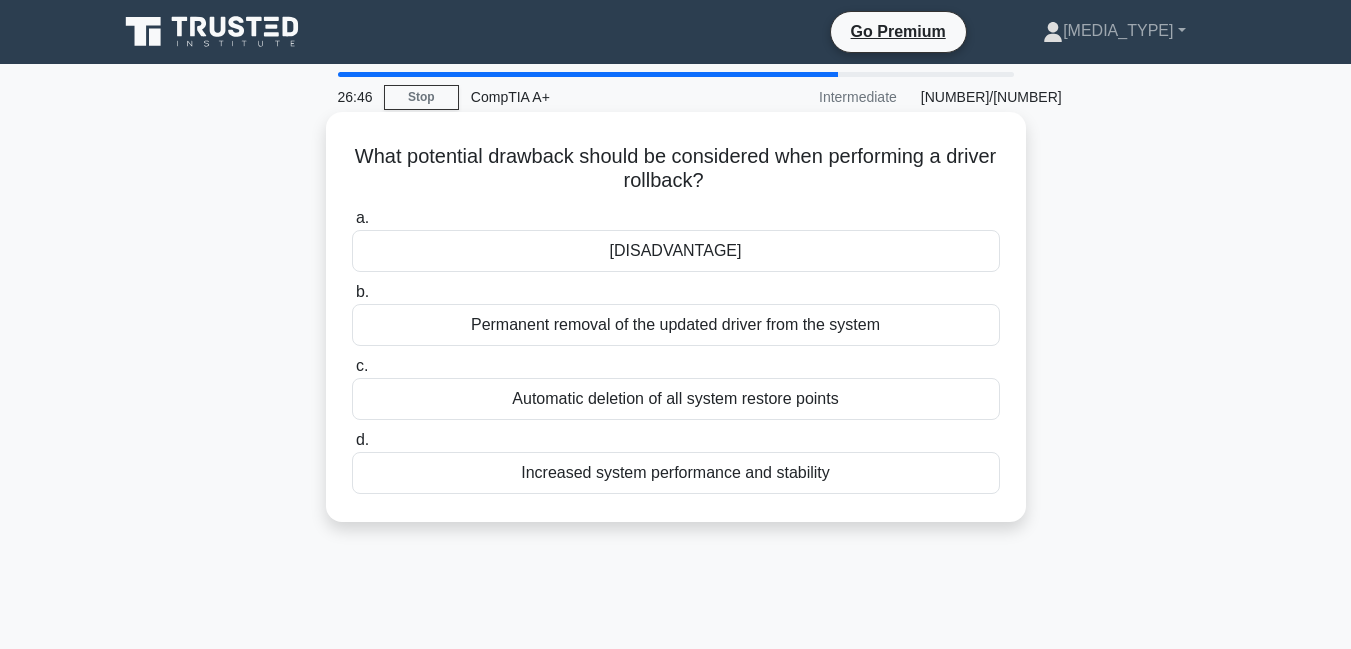 click on "[DISADVANTAGE]" at bounding box center [676, 251] 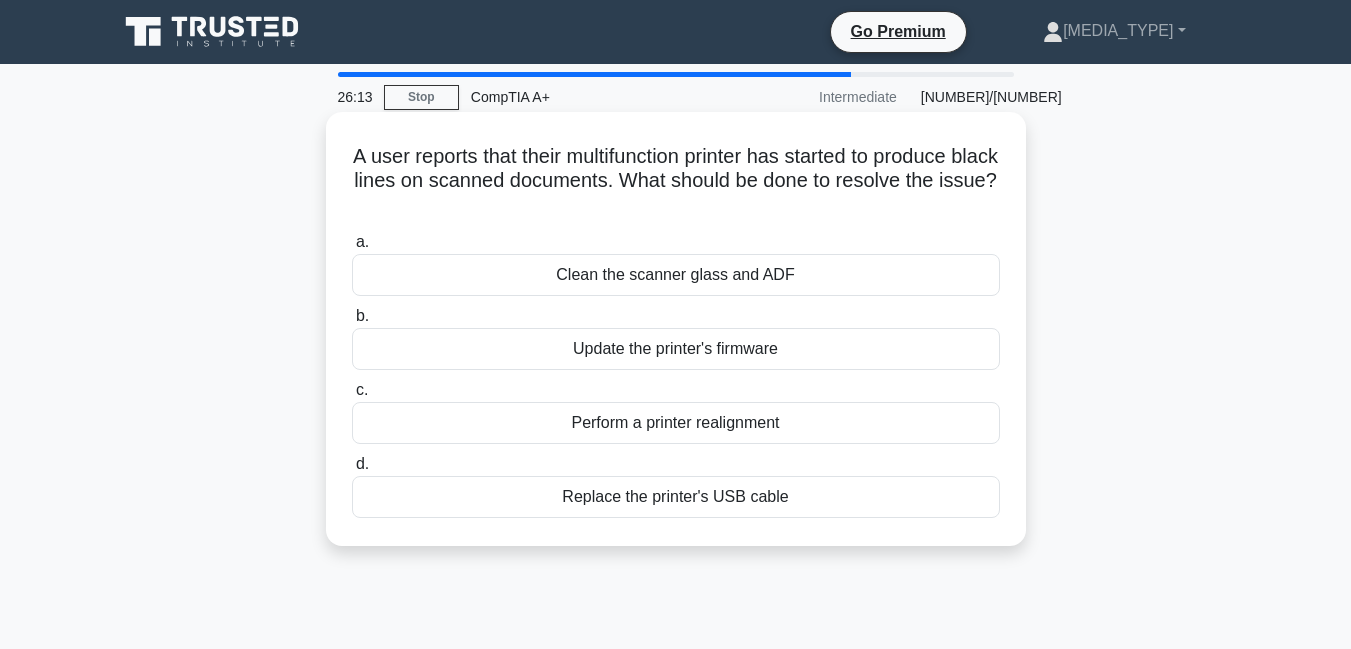 click on "Clean the scanner glass and ADF" at bounding box center (676, 275) 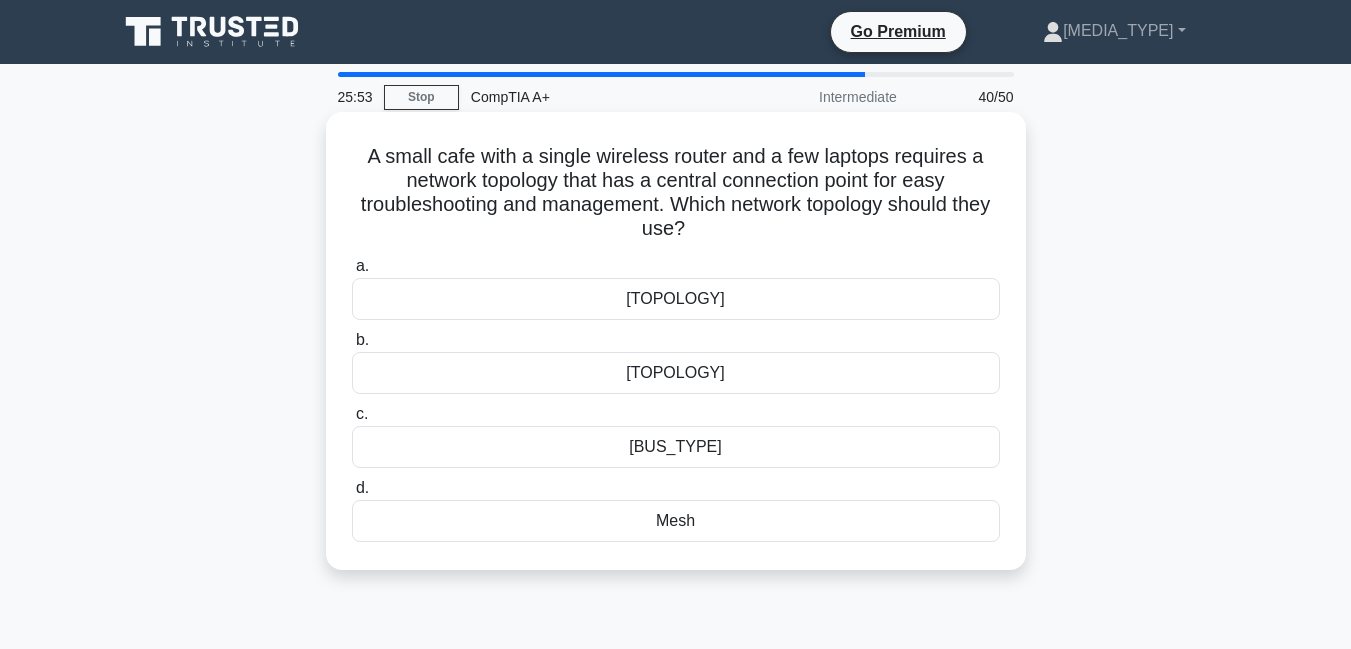click on "[TOPOLOGY]" at bounding box center (676, 299) 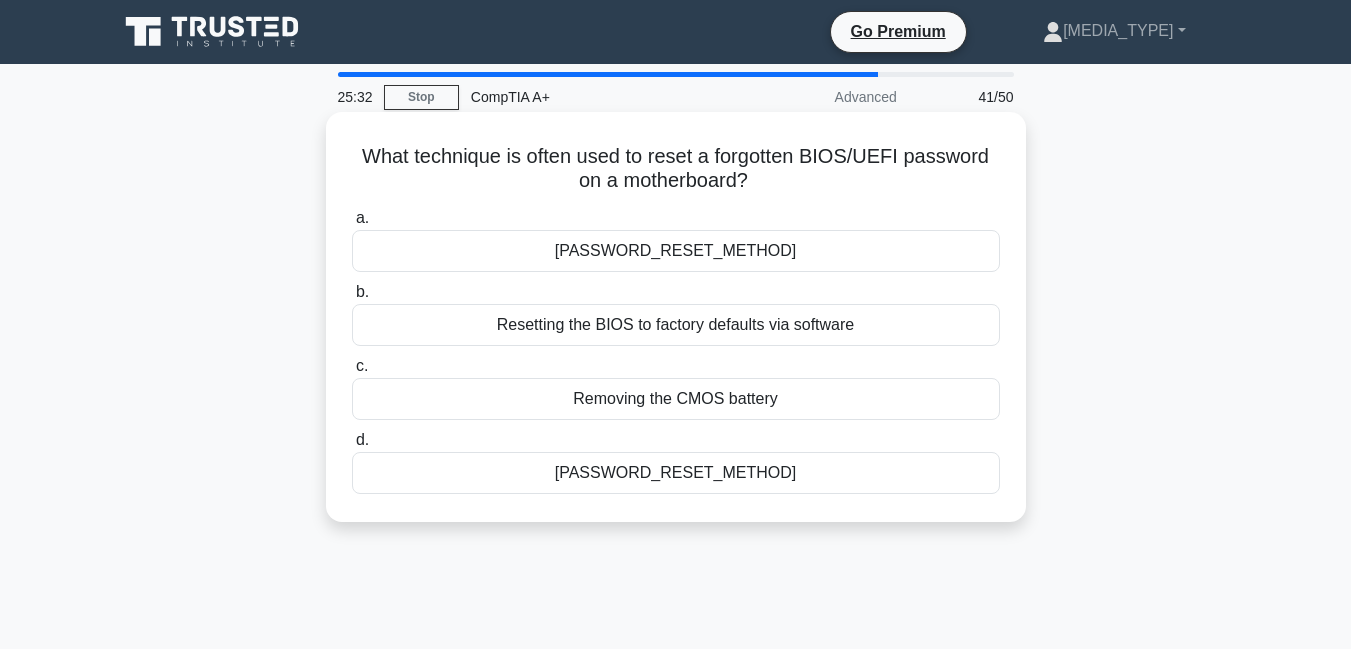 click on "Removing the CMOS battery" at bounding box center (676, 399) 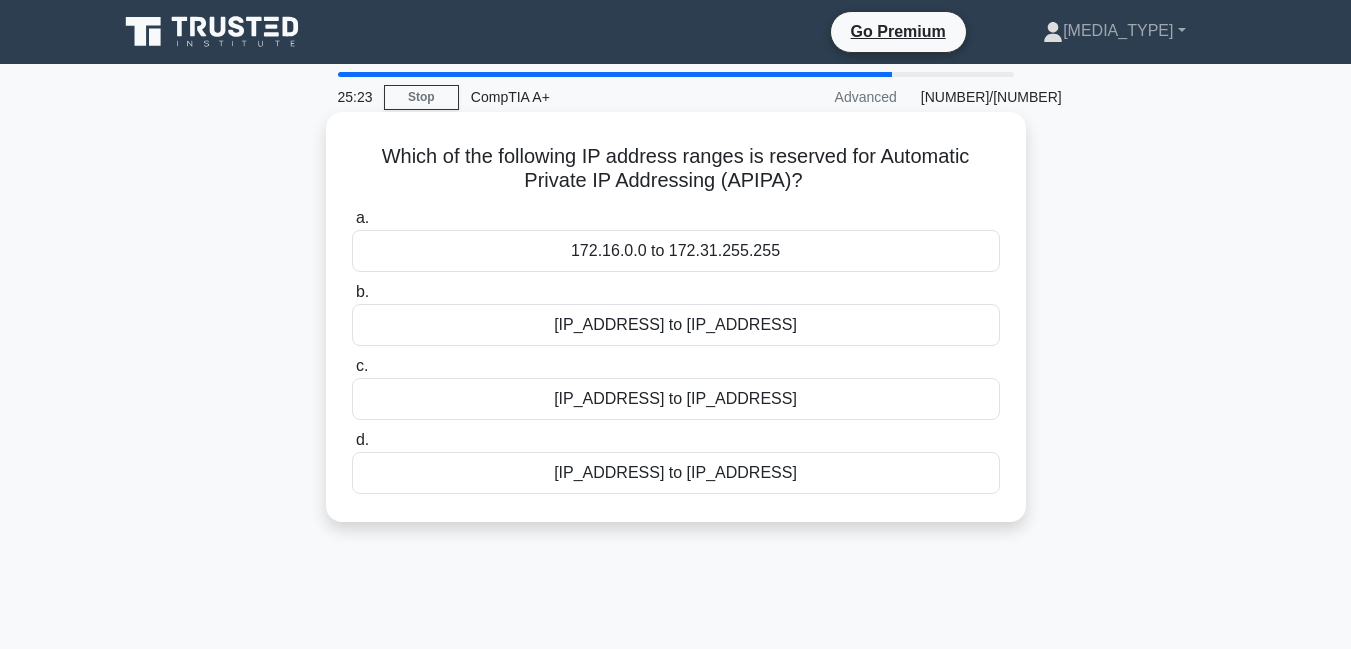 click on "[IP_ADDRESS] to [IP_ADDRESS]" at bounding box center (676, 325) 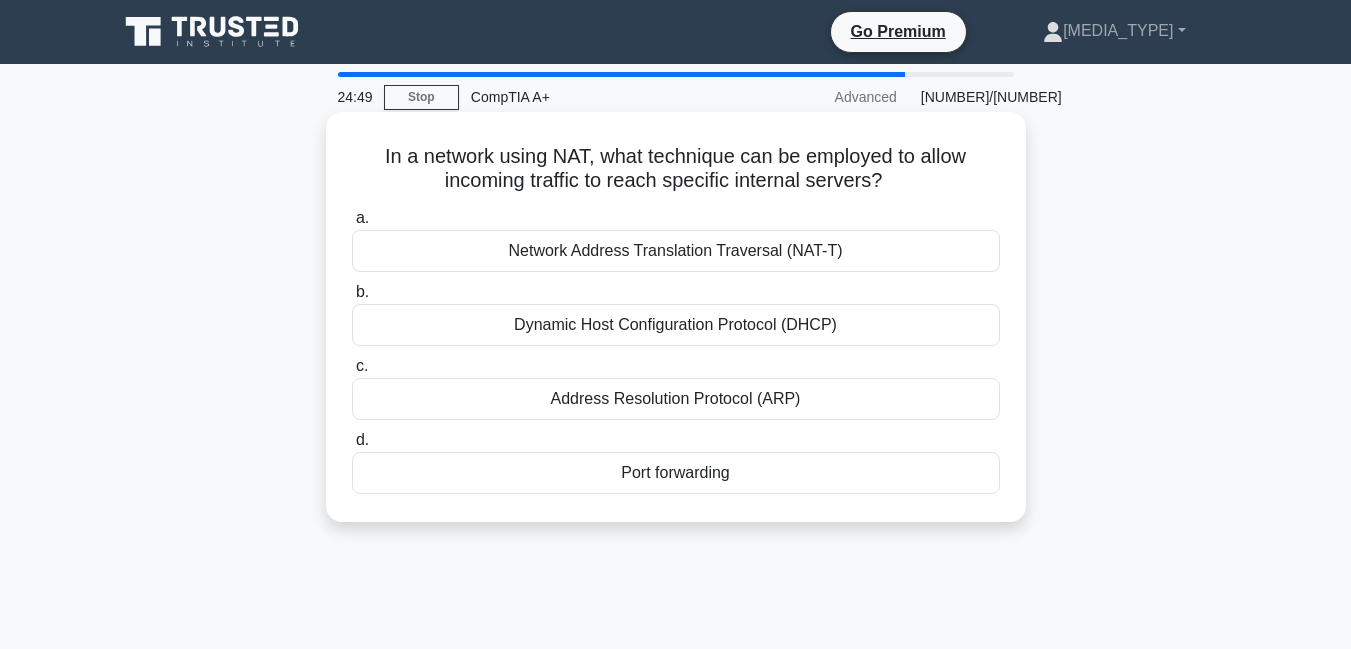 click on "Network Address Translation Traversal (NAT-T)" at bounding box center [676, 251] 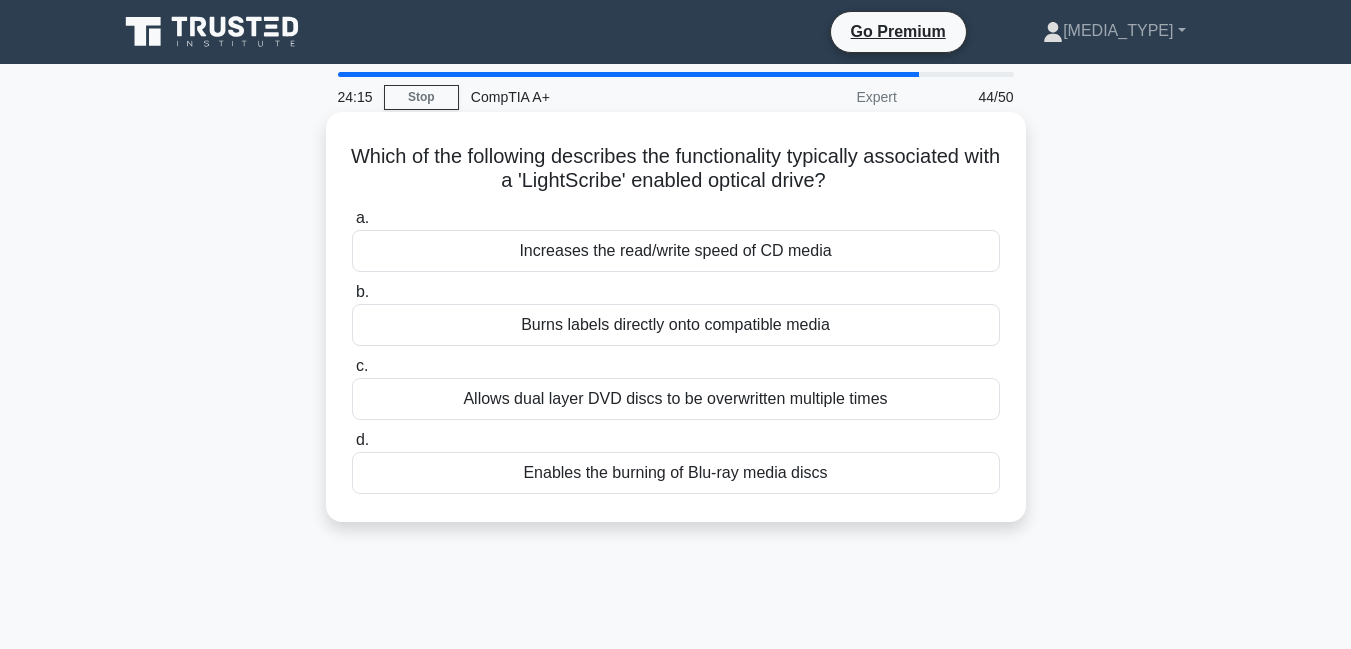 click on "Allows dual layer DVD discs to be overwritten multiple times" at bounding box center (676, 399) 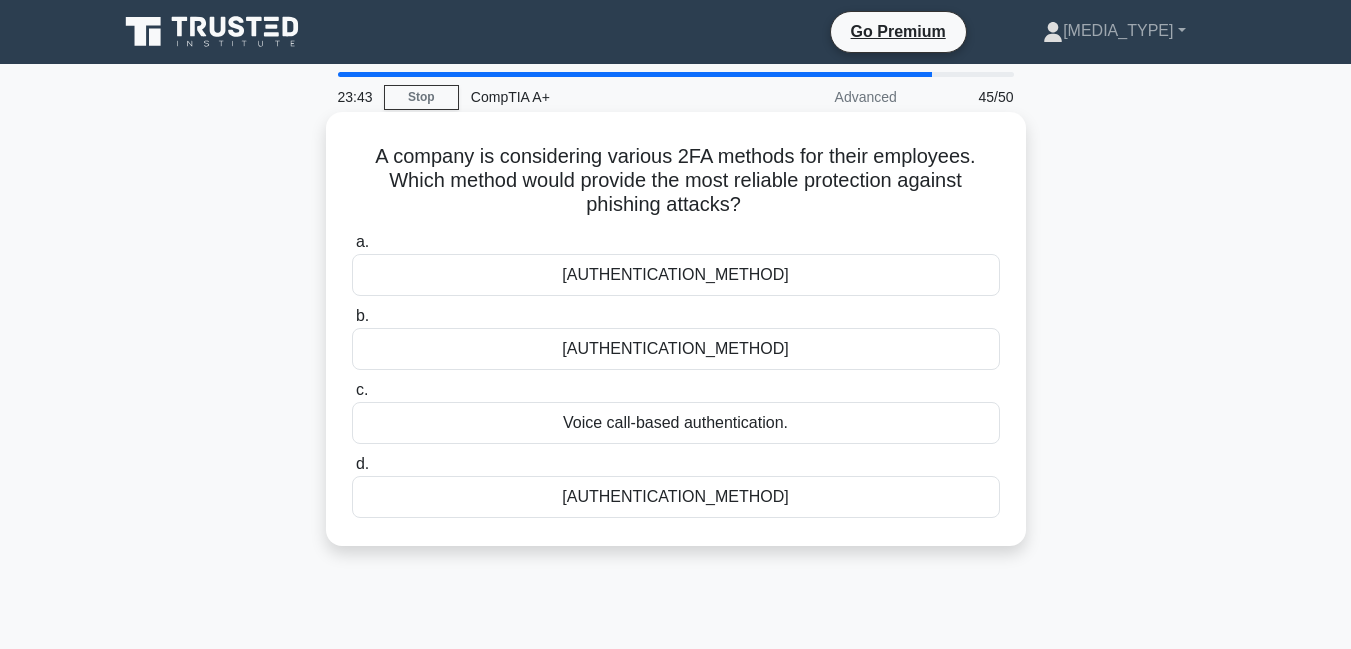 click on "[AUTHENTICATION_METHOD]" at bounding box center (676, 275) 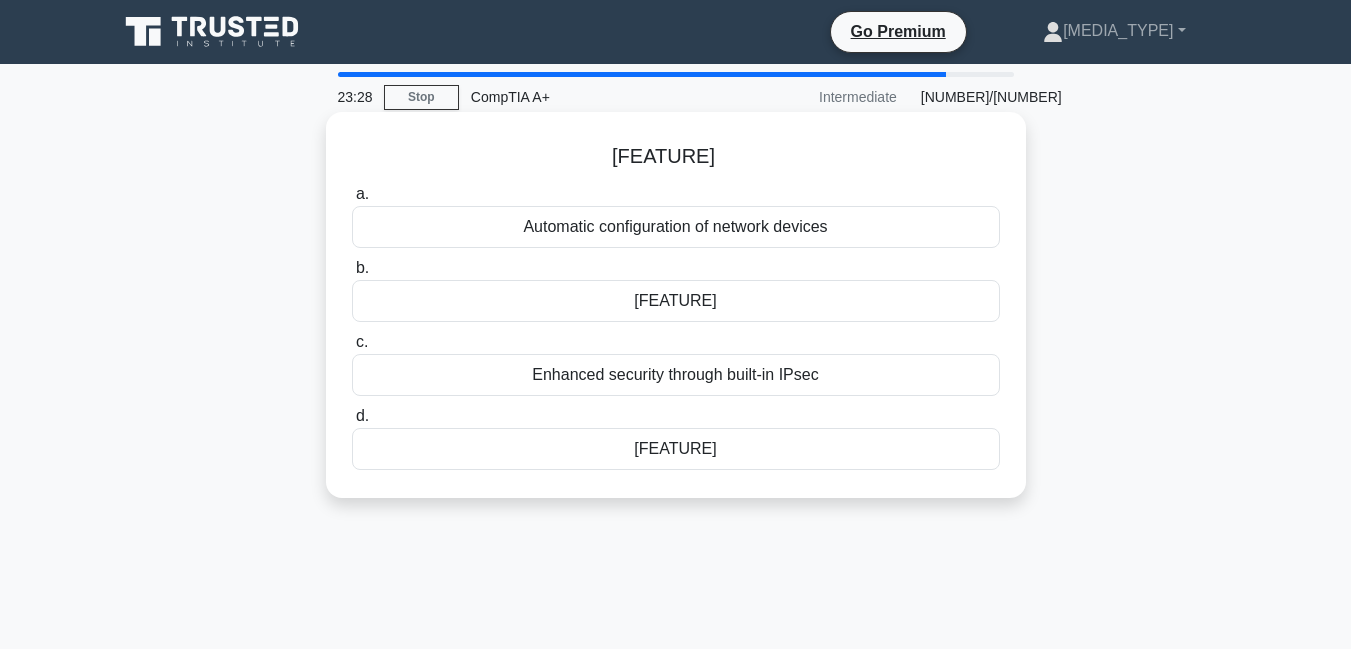 click on "[FEATURE]" at bounding box center (676, 449) 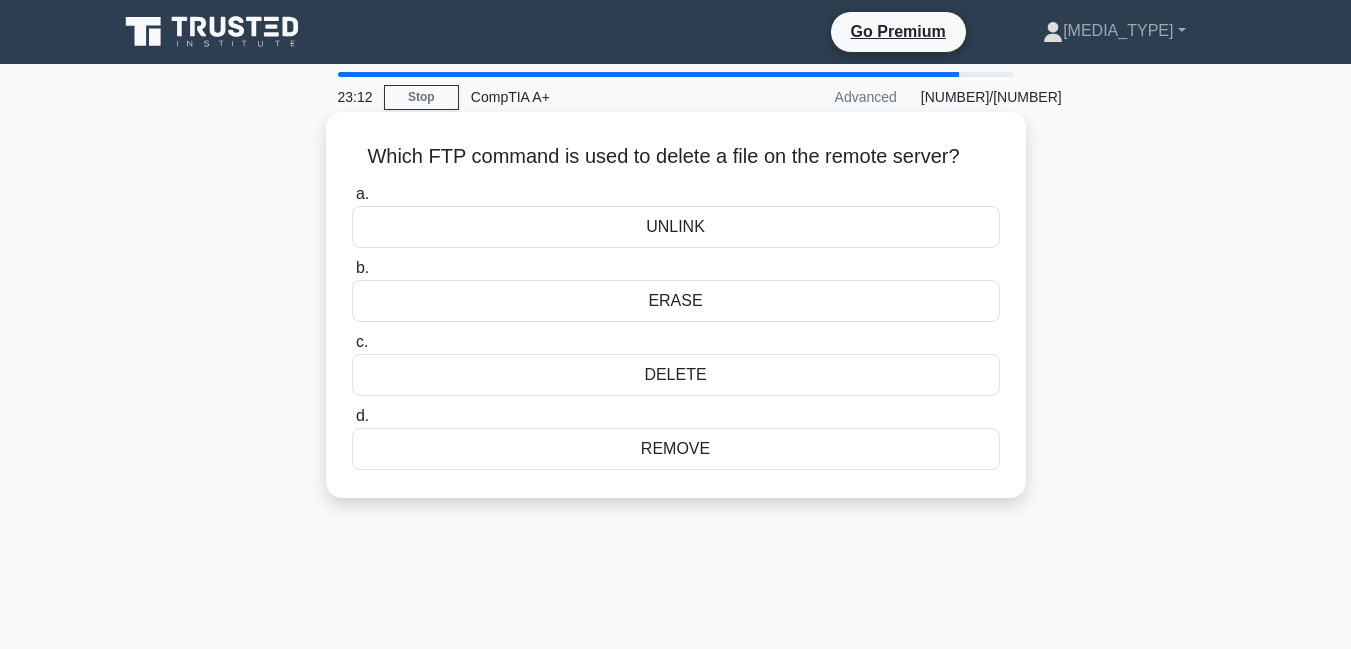 click on "DELETE" at bounding box center [676, 375] 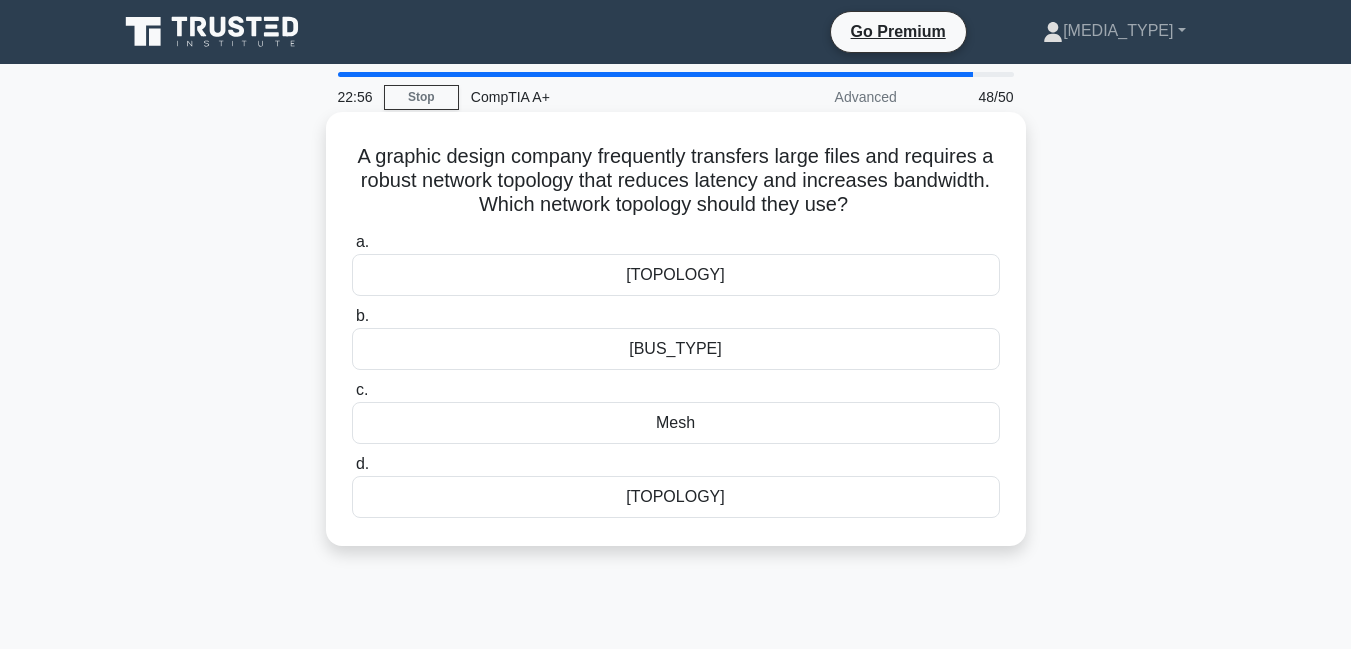 click on "Mesh" at bounding box center (676, 423) 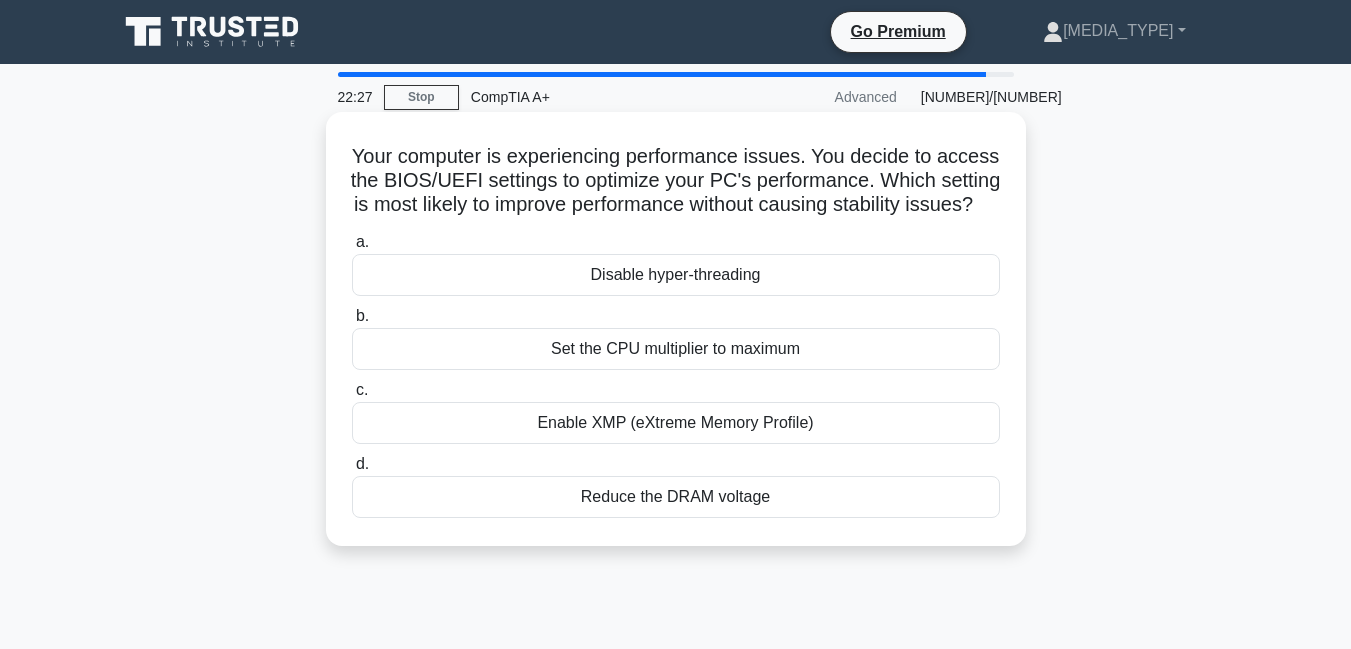 click on "Disable hyper-threading" at bounding box center [676, 275] 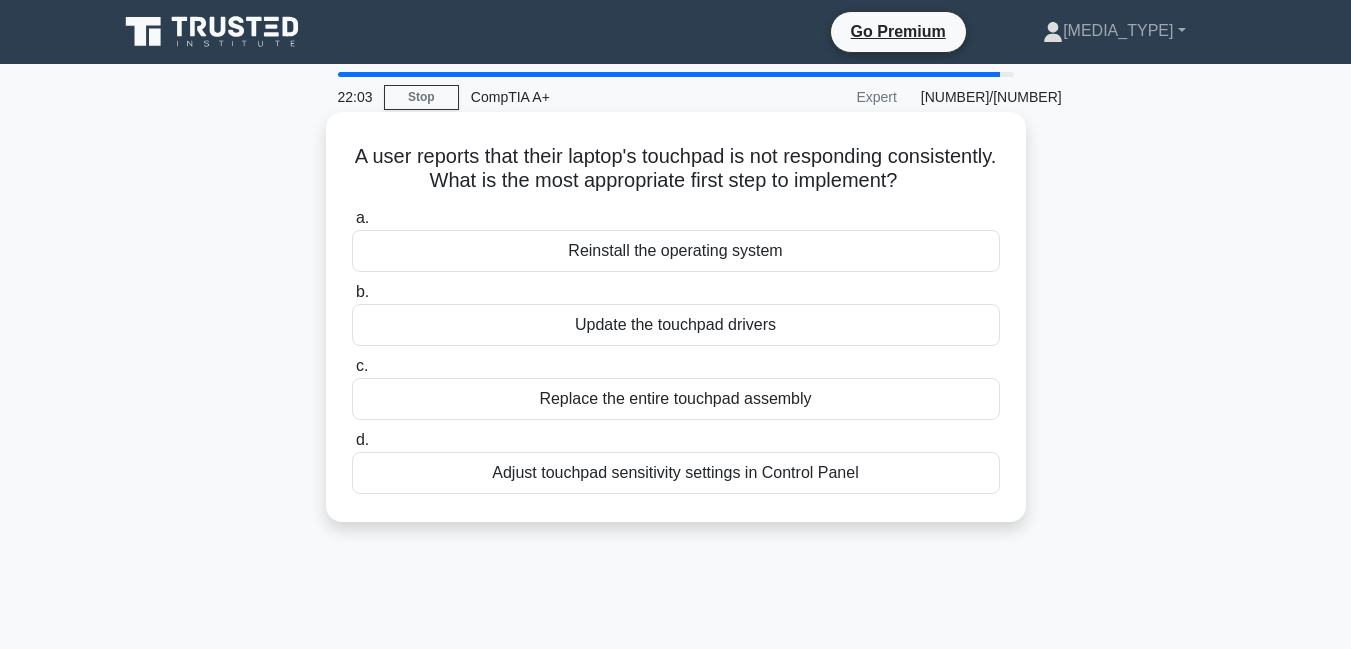 click on "Adjust touchpad sensitivity settings in Control Panel" at bounding box center (676, 473) 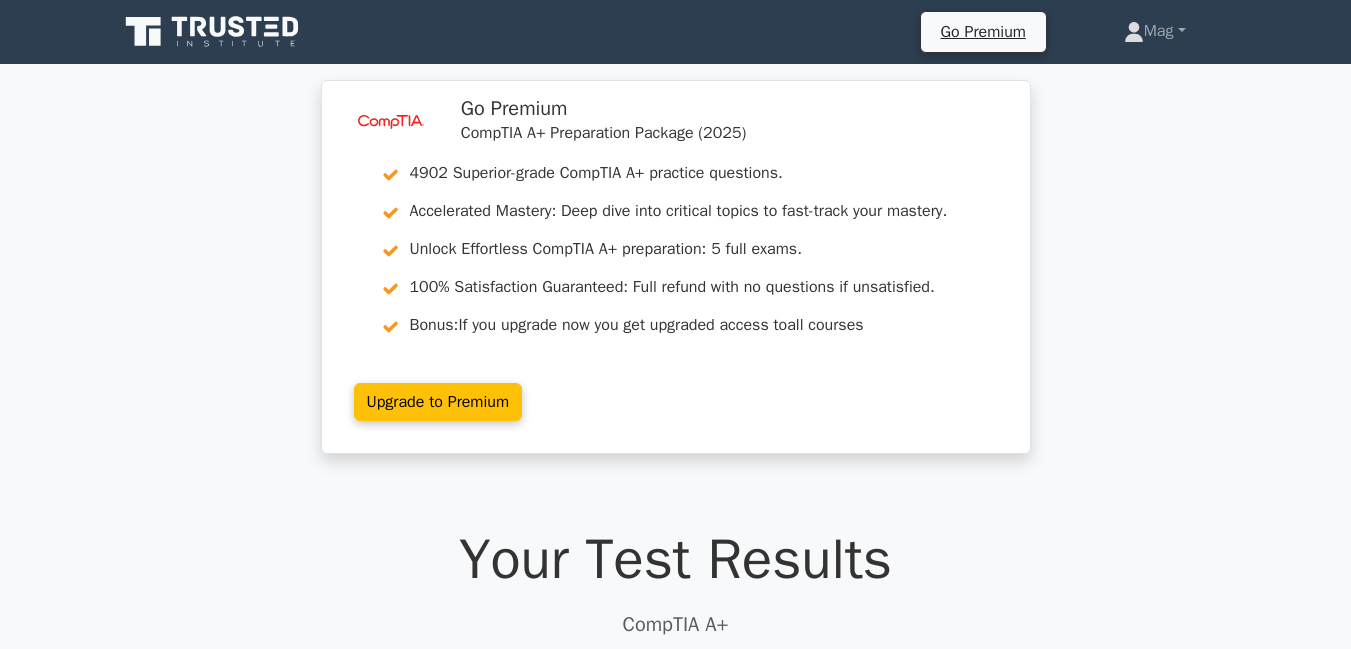 scroll, scrollTop: 0, scrollLeft: 0, axis: both 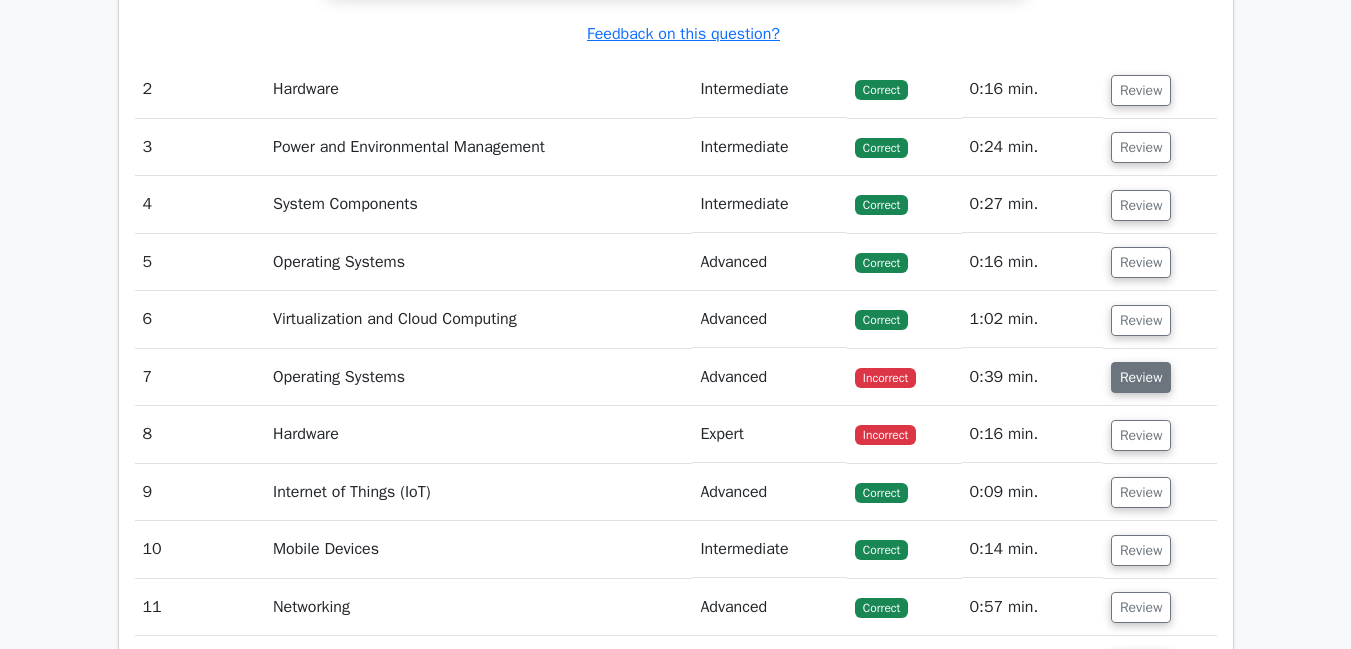 click on "Review" at bounding box center [1141, 377] 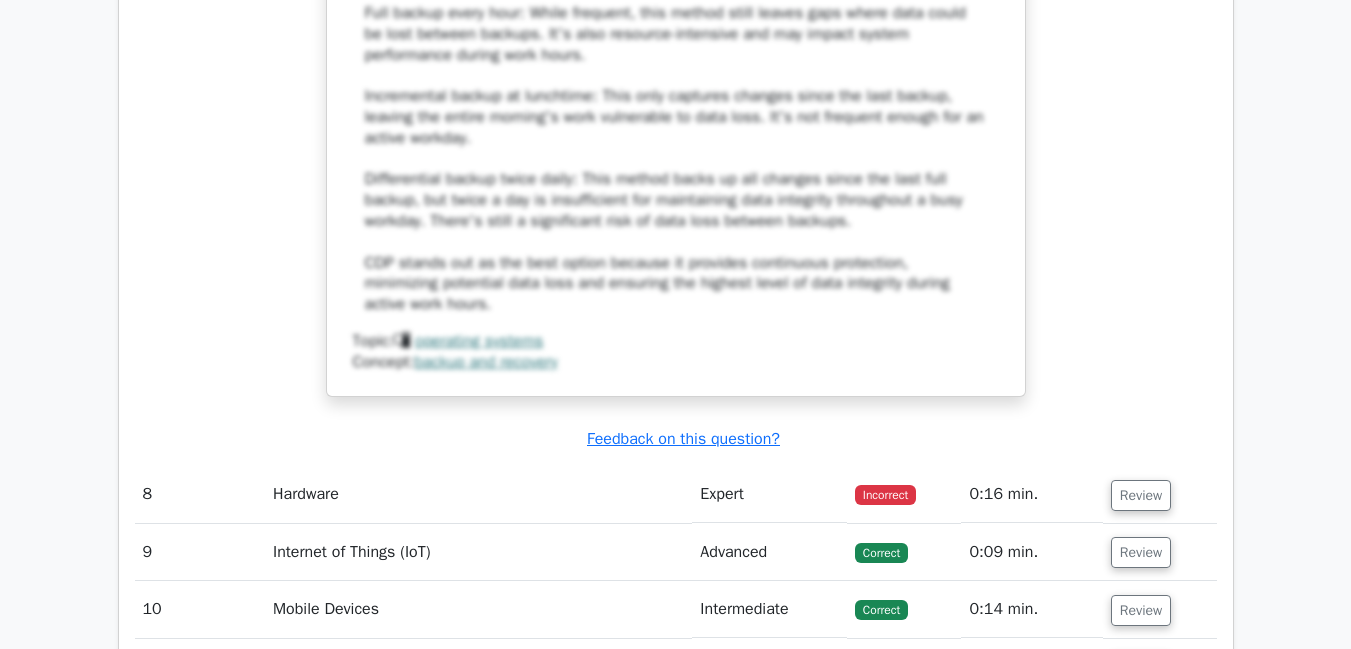 scroll, scrollTop: 4368, scrollLeft: 0, axis: vertical 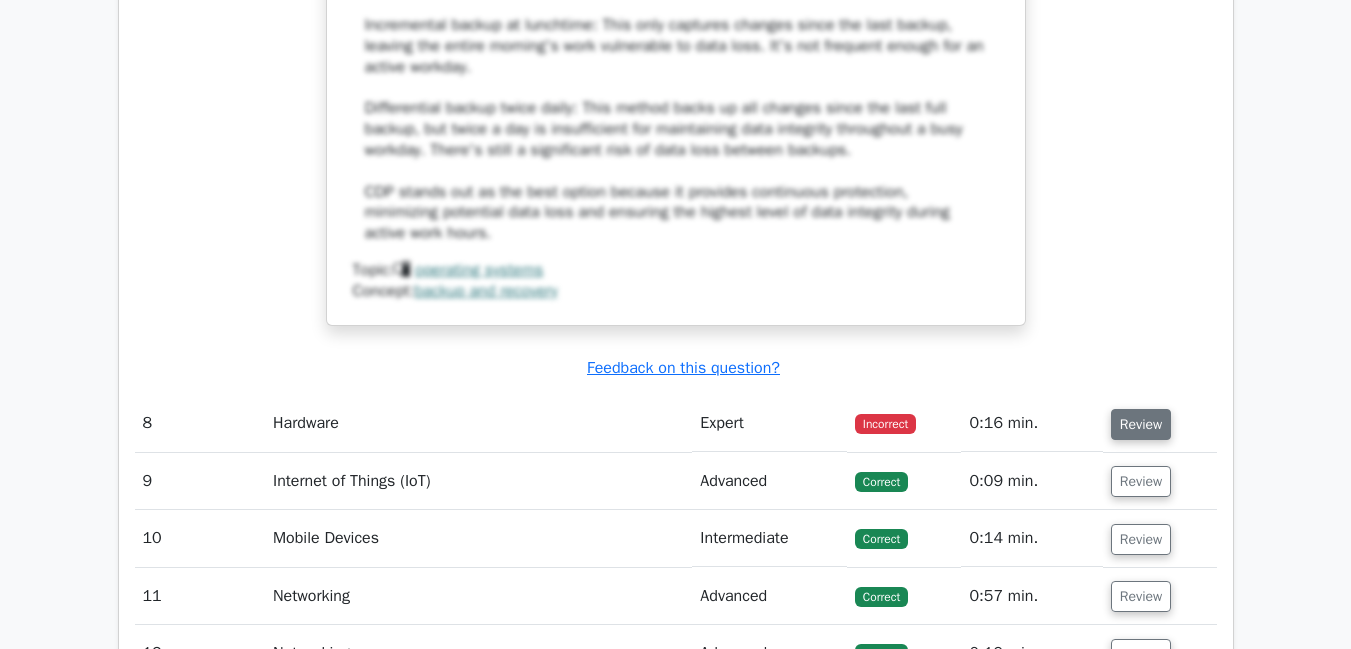 click on "Review" at bounding box center (1141, 424) 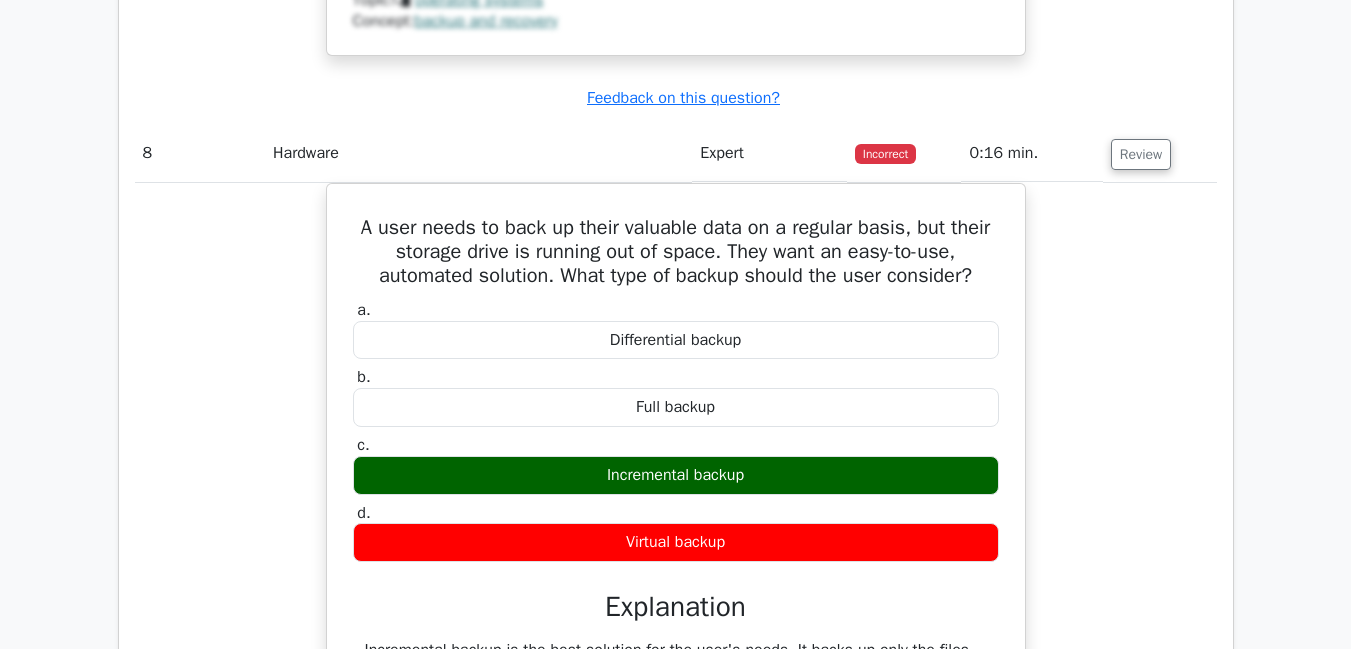 scroll, scrollTop: 4671, scrollLeft: 0, axis: vertical 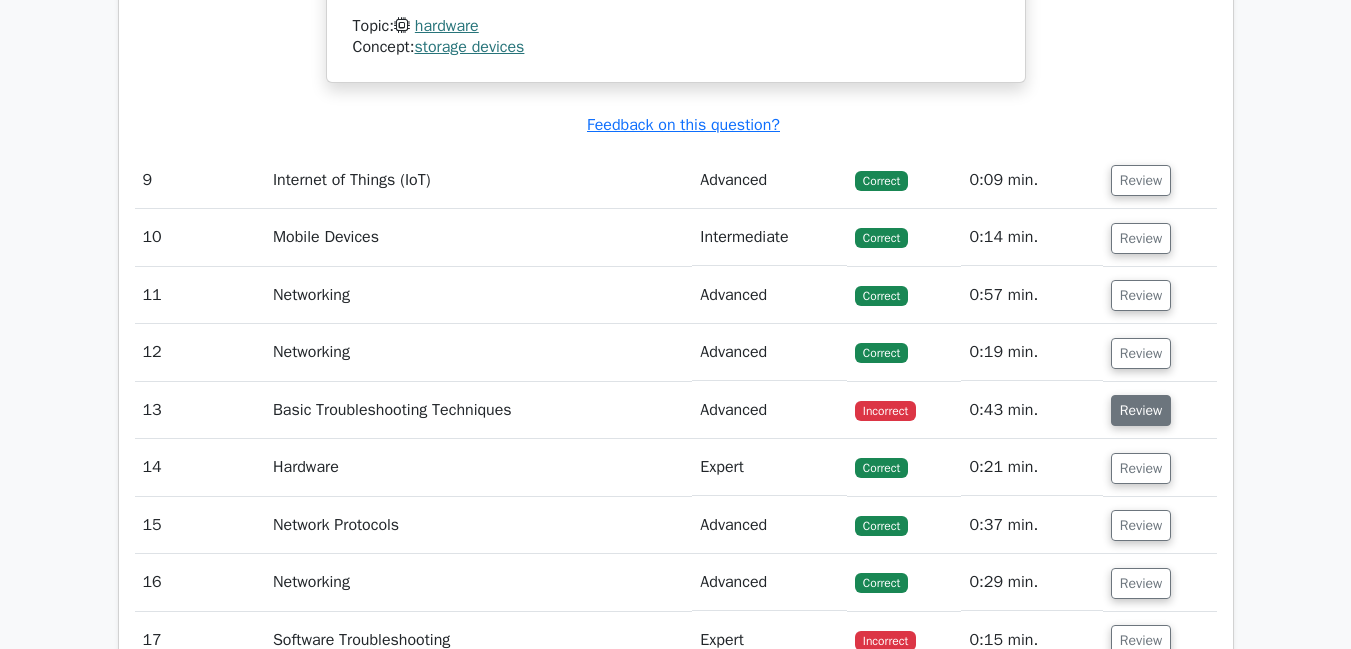 click on "Review" at bounding box center (1141, 410) 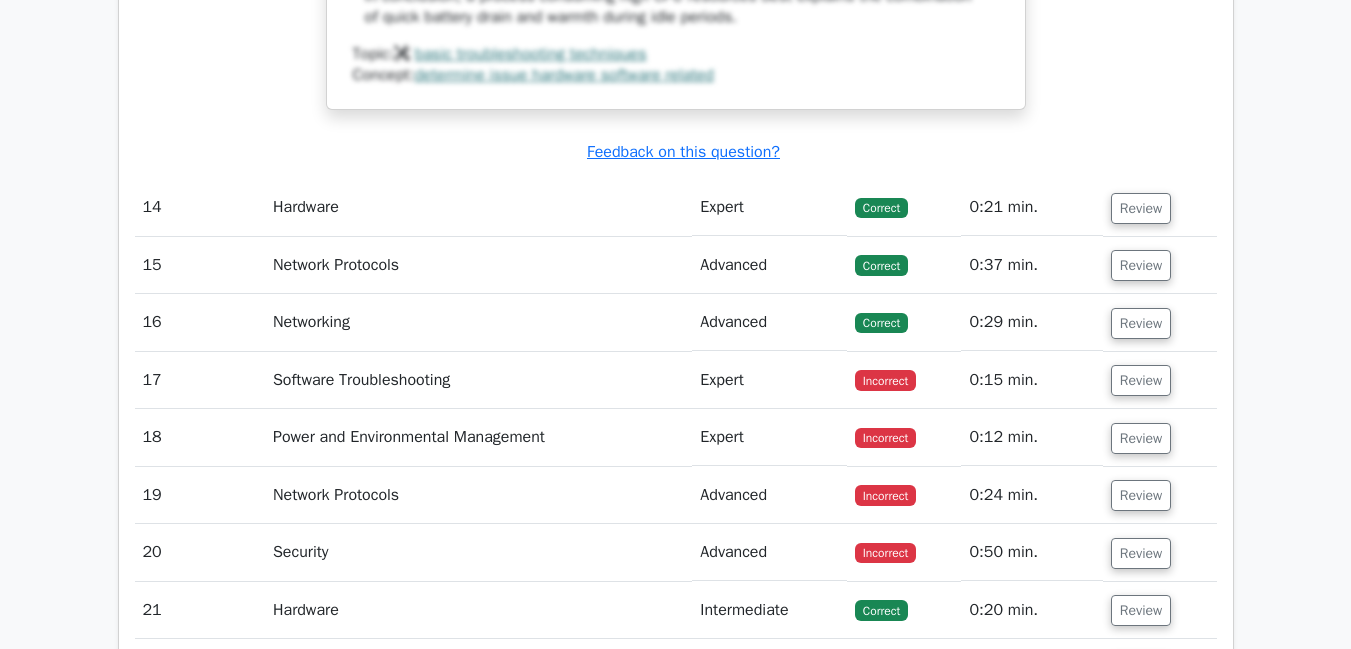 scroll, scrollTop: 6746, scrollLeft: 0, axis: vertical 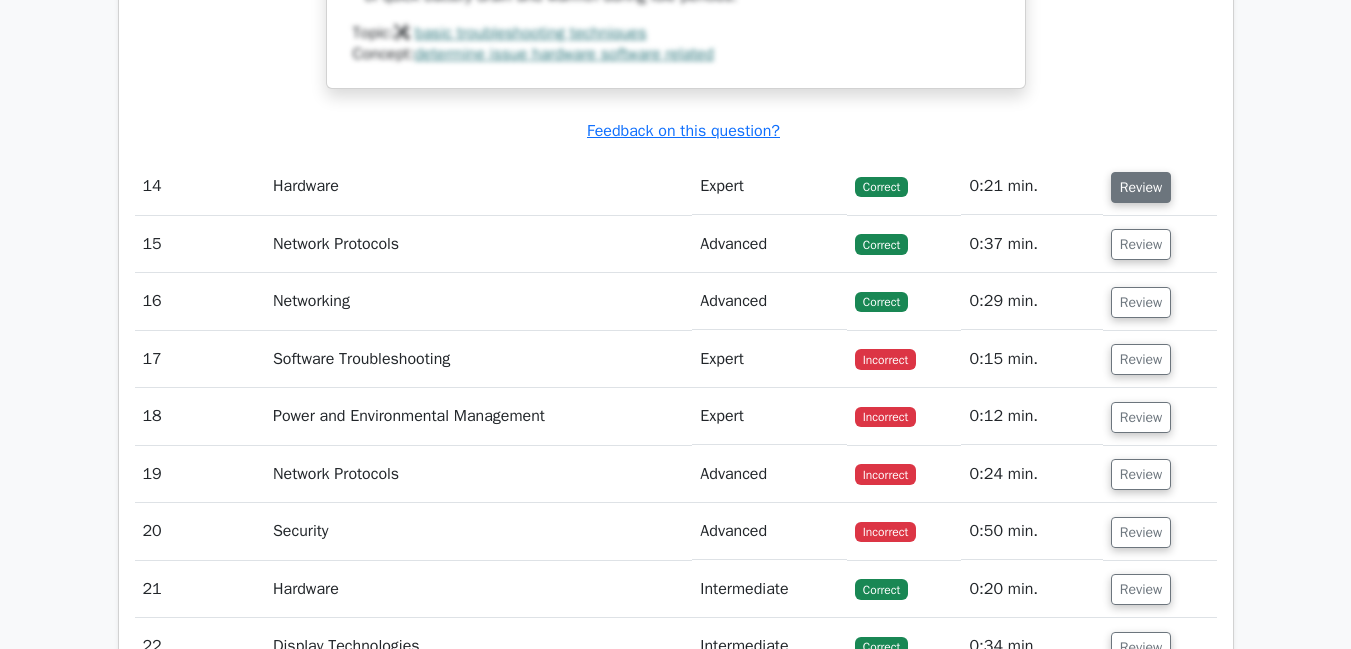 click on "Review" at bounding box center [1141, 187] 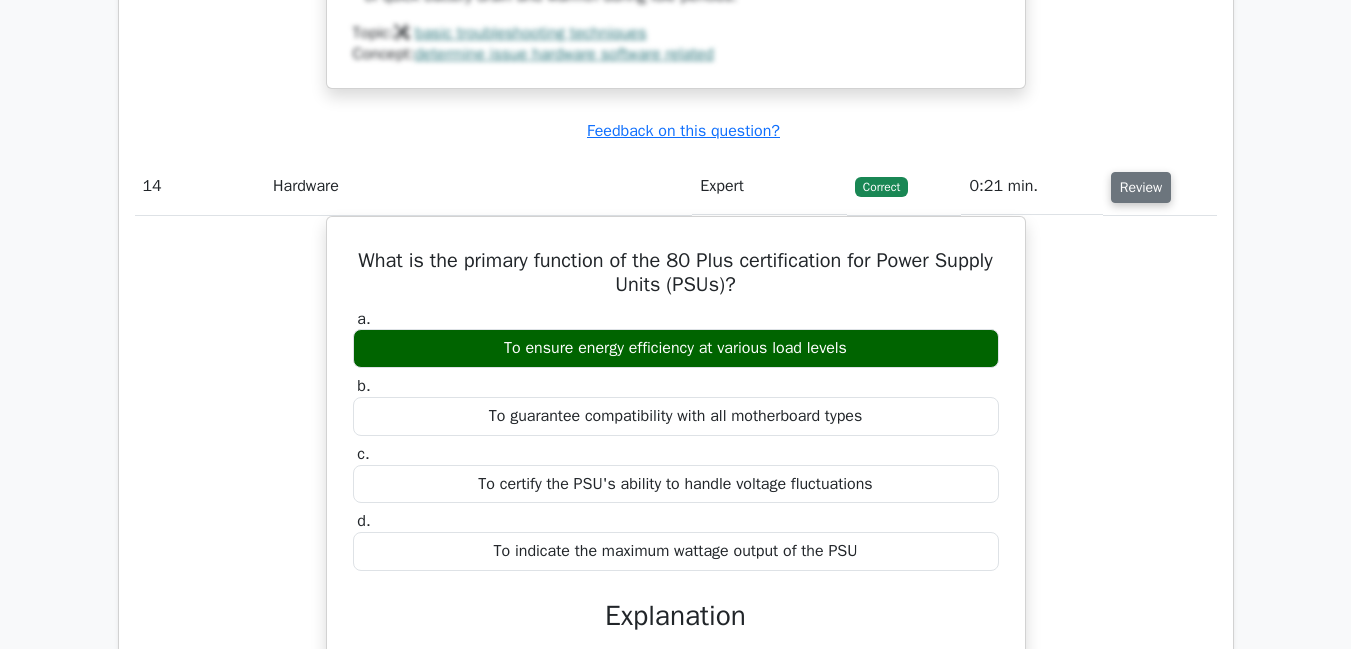 click on "Review" at bounding box center [1141, 187] 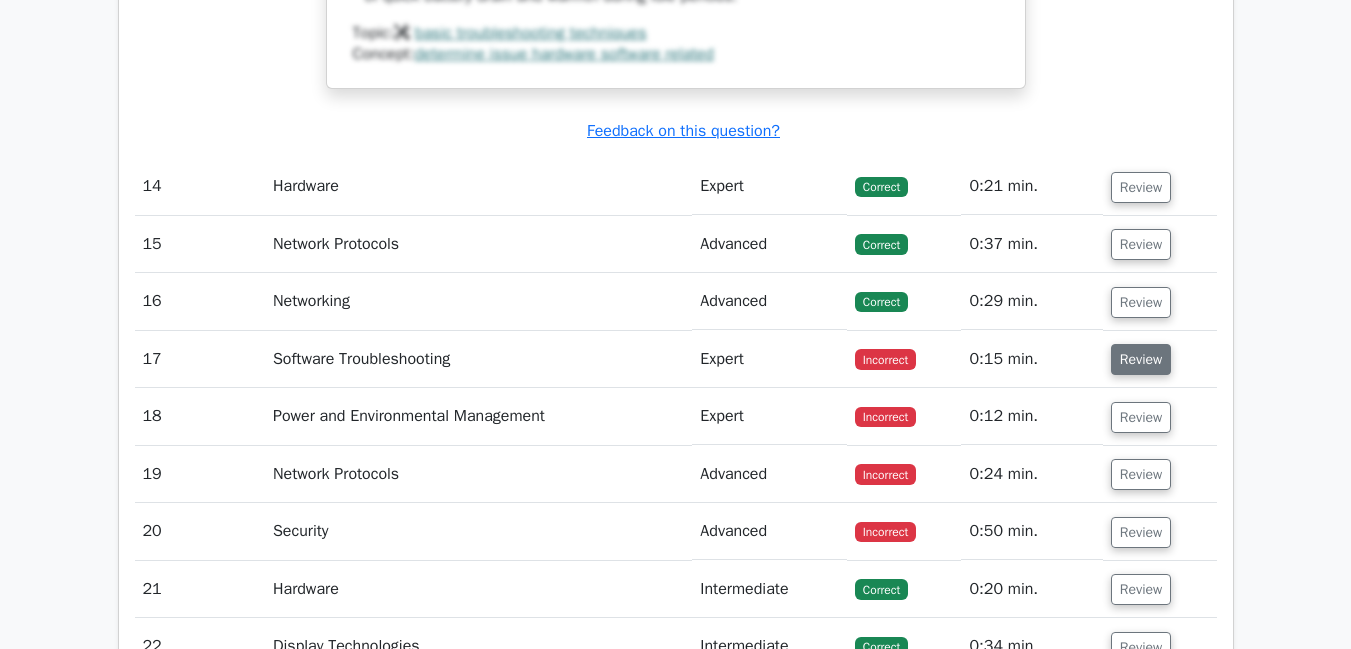 click on "Review" at bounding box center (1141, 359) 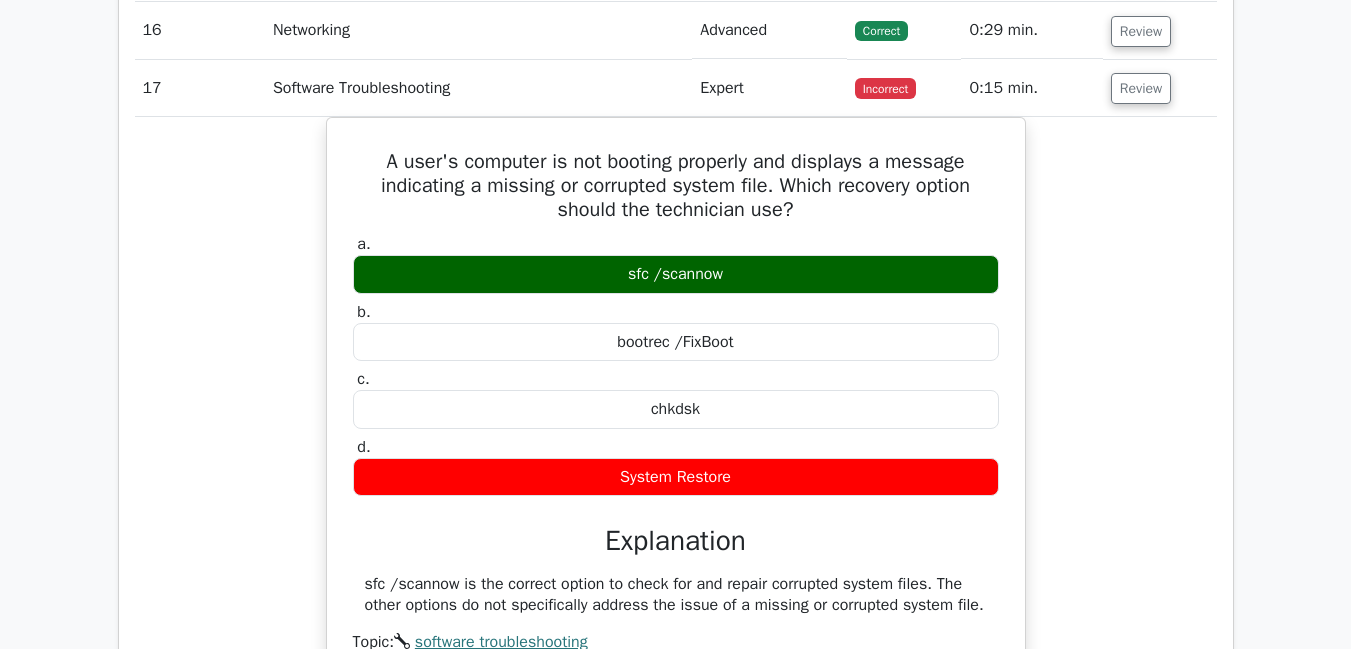 scroll, scrollTop: 7004, scrollLeft: 0, axis: vertical 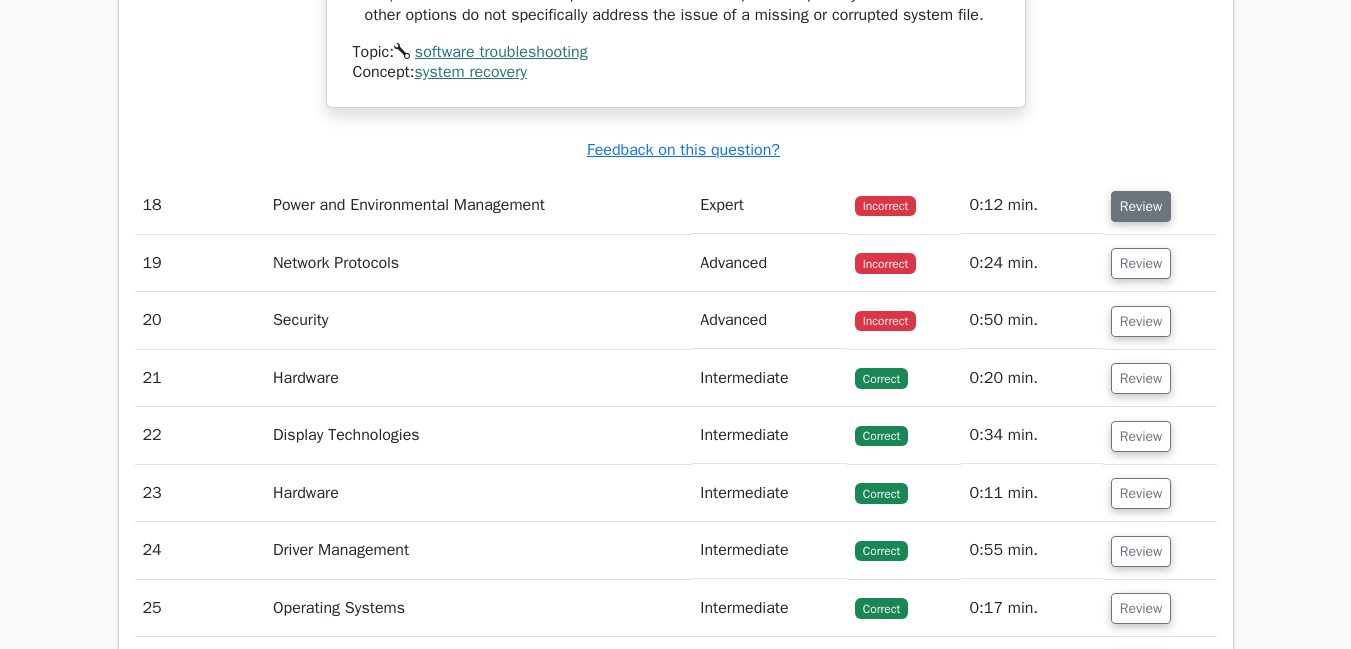 click on "Review" at bounding box center [1141, 206] 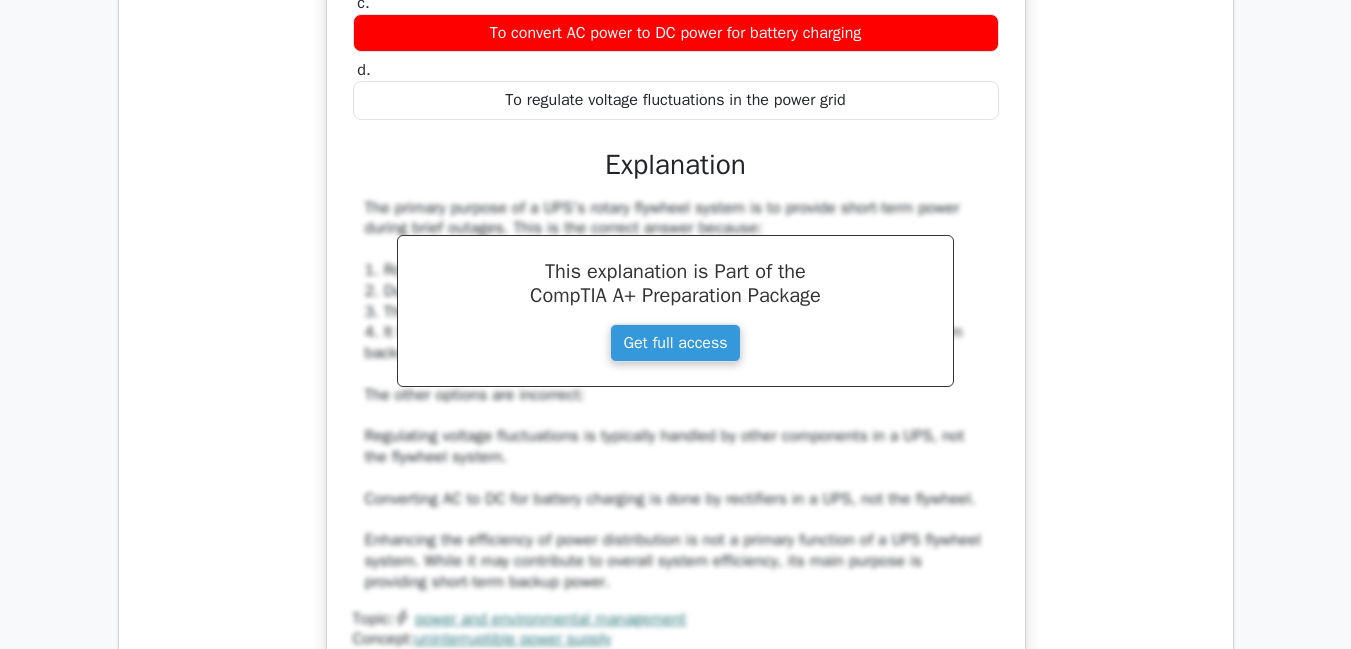 scroll, scrollTop: 8433, scrollLeft: 0, axis: vertical 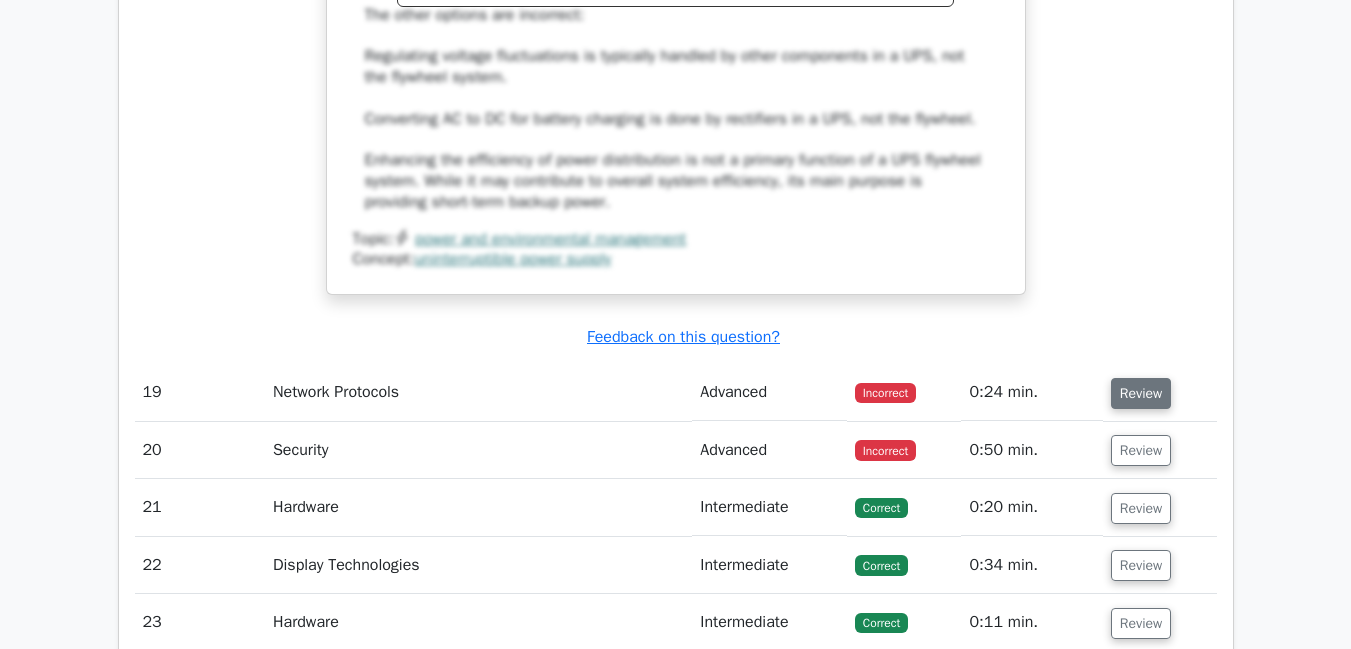 click on "Review" at bounding box center (1141, 393) 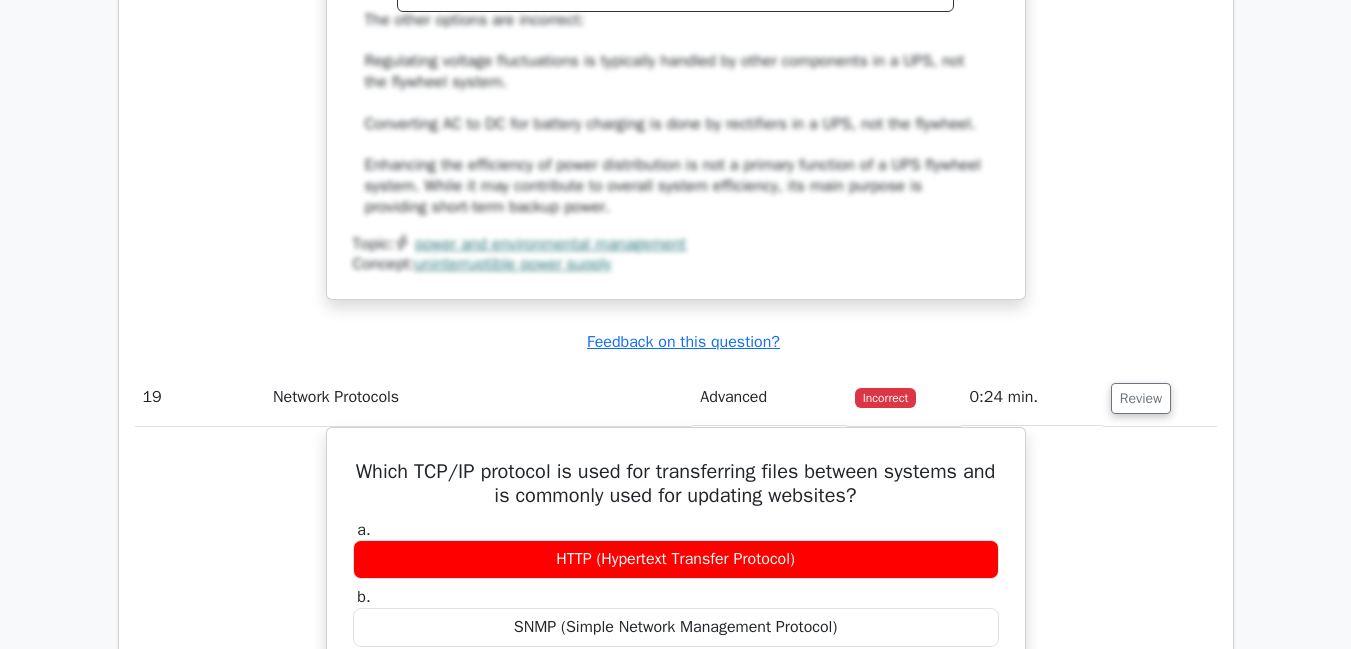 scroll, scrollTop: 7866, scrollLeft: 0, axis: vertical 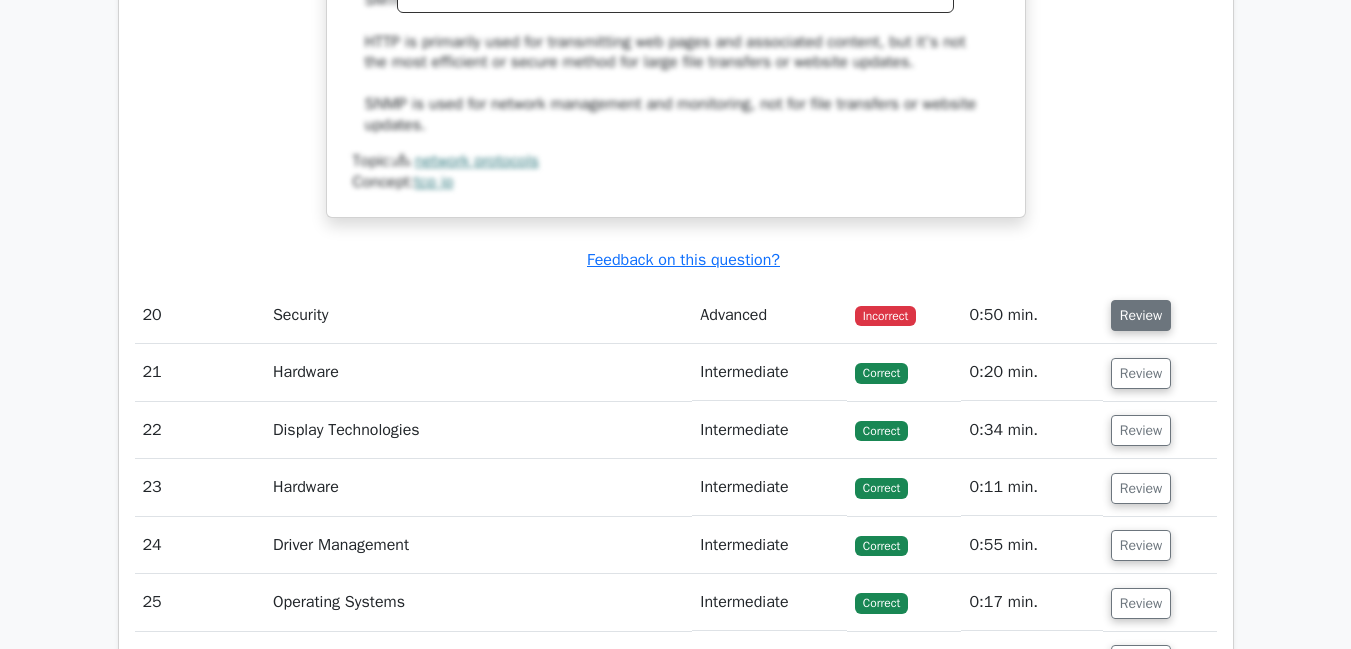 click on "Review" at bounding box center (1141, 315) 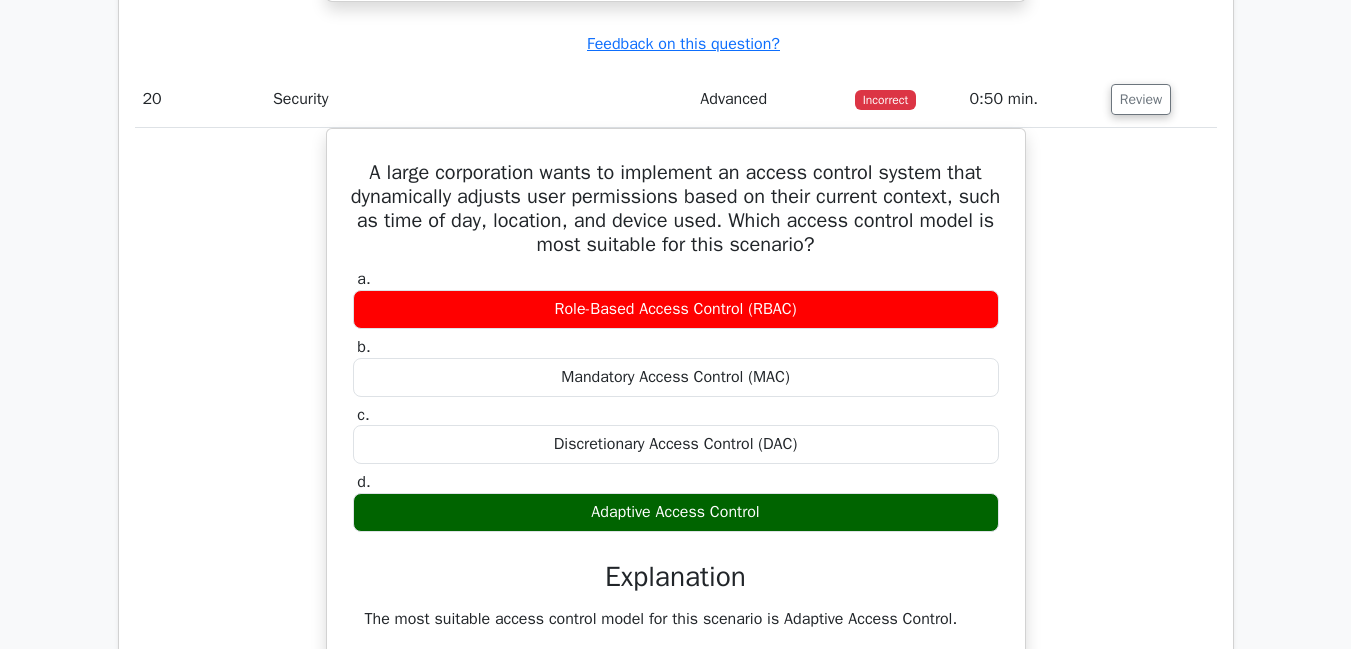 scroll, scrollTop: 9752, scrollLeft: 0, axis: vertical 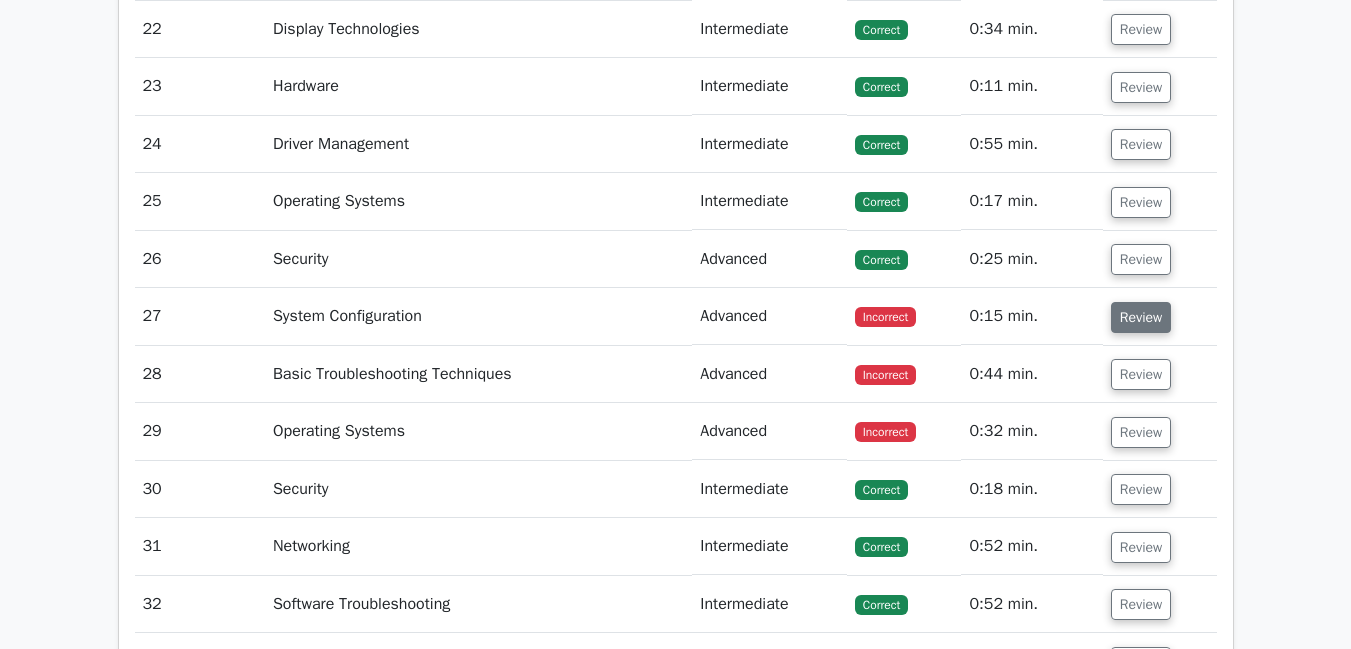 click on "Review" at bounding box center (1141, 317) 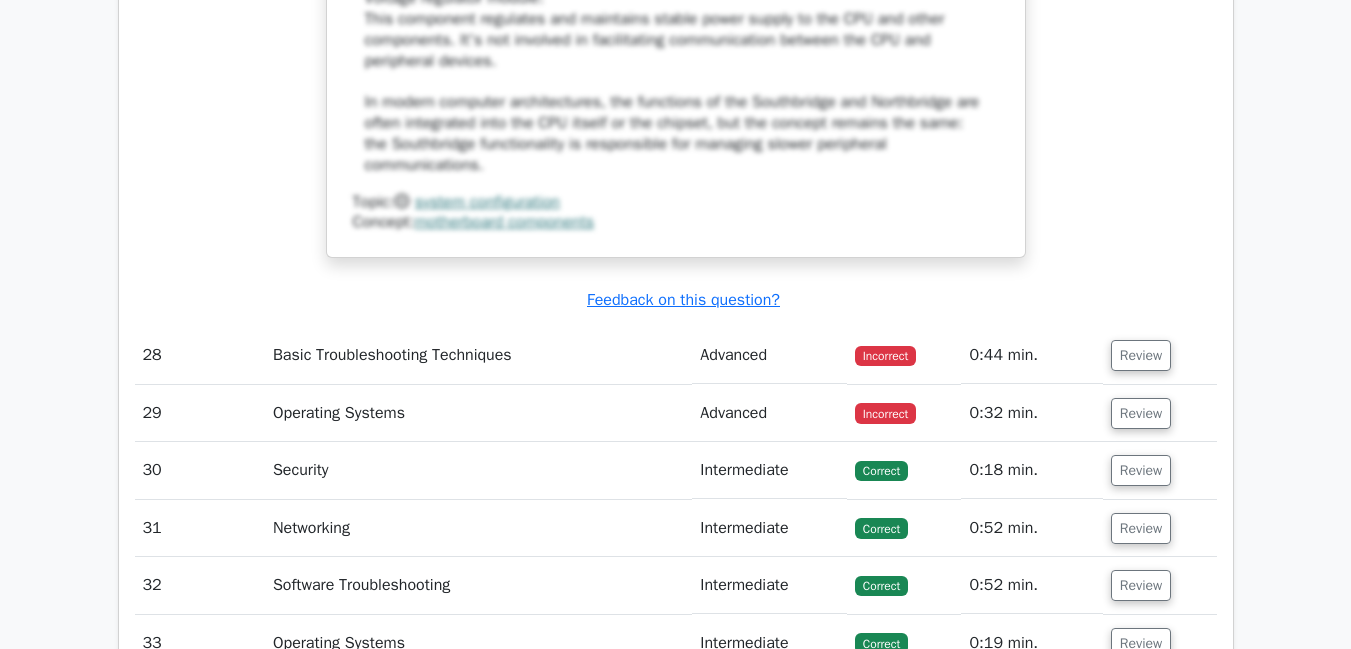 scroll, scrollTop: 12339, scrollLeft: 0, axis: vertical 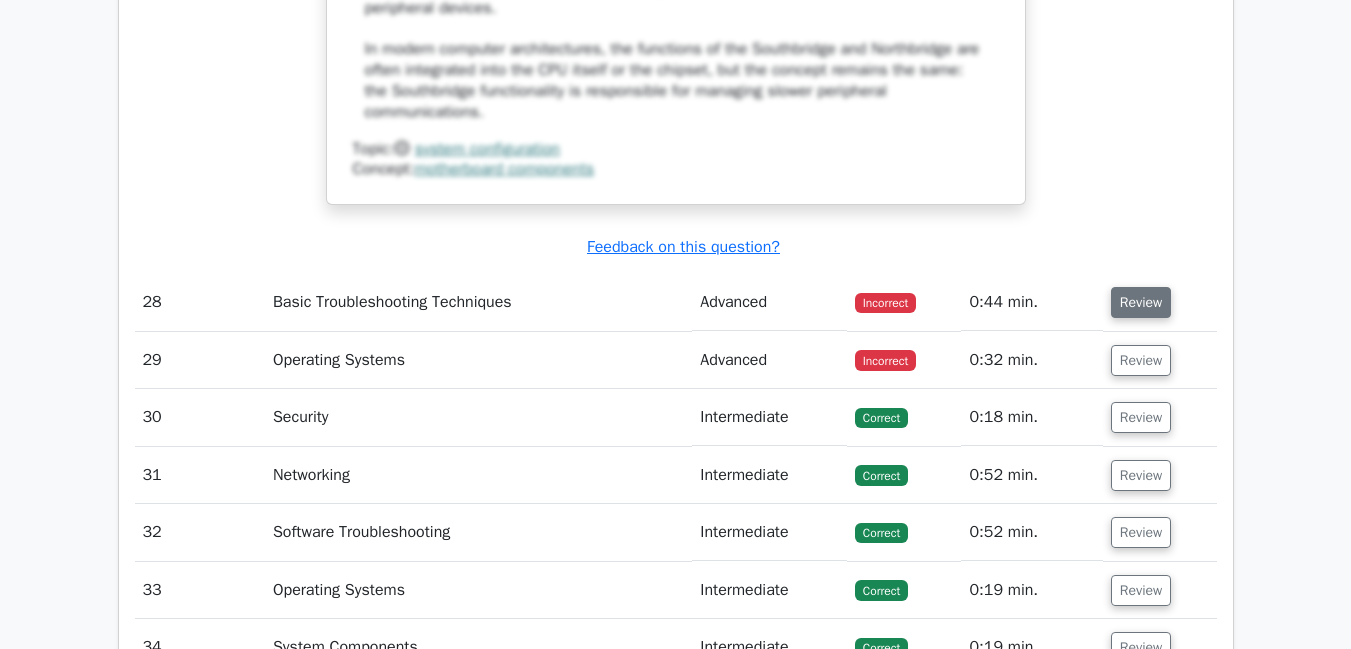 click on "Review" at bounding box center [1141, 302] 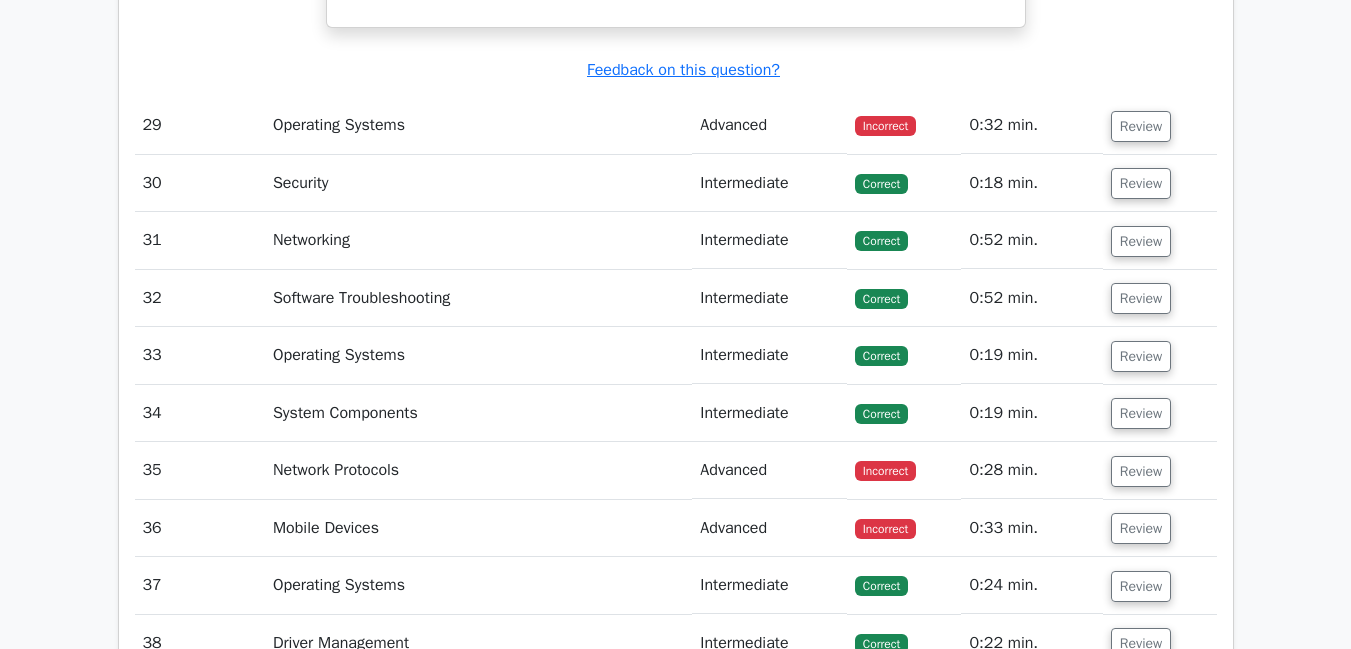 scroll, scrollTop: 13358, scrollLeft: 0, axis: vertical 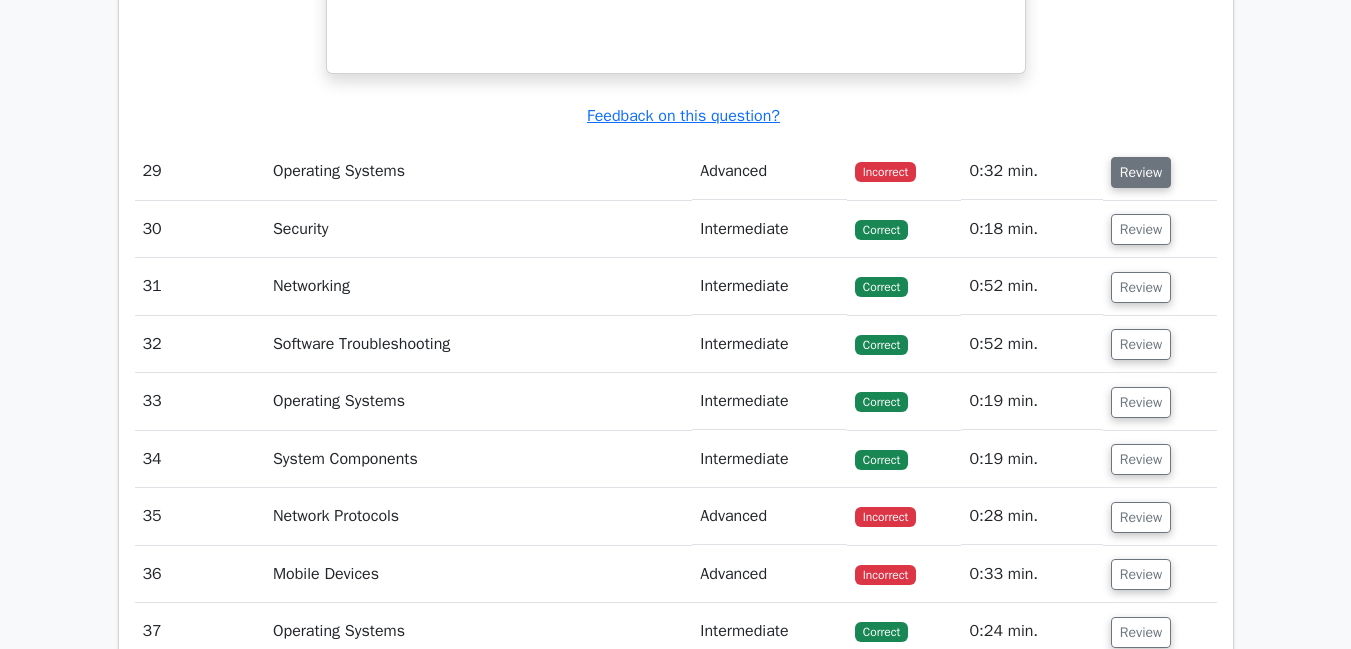 click on "Review" at bounding box center [1141, 172] 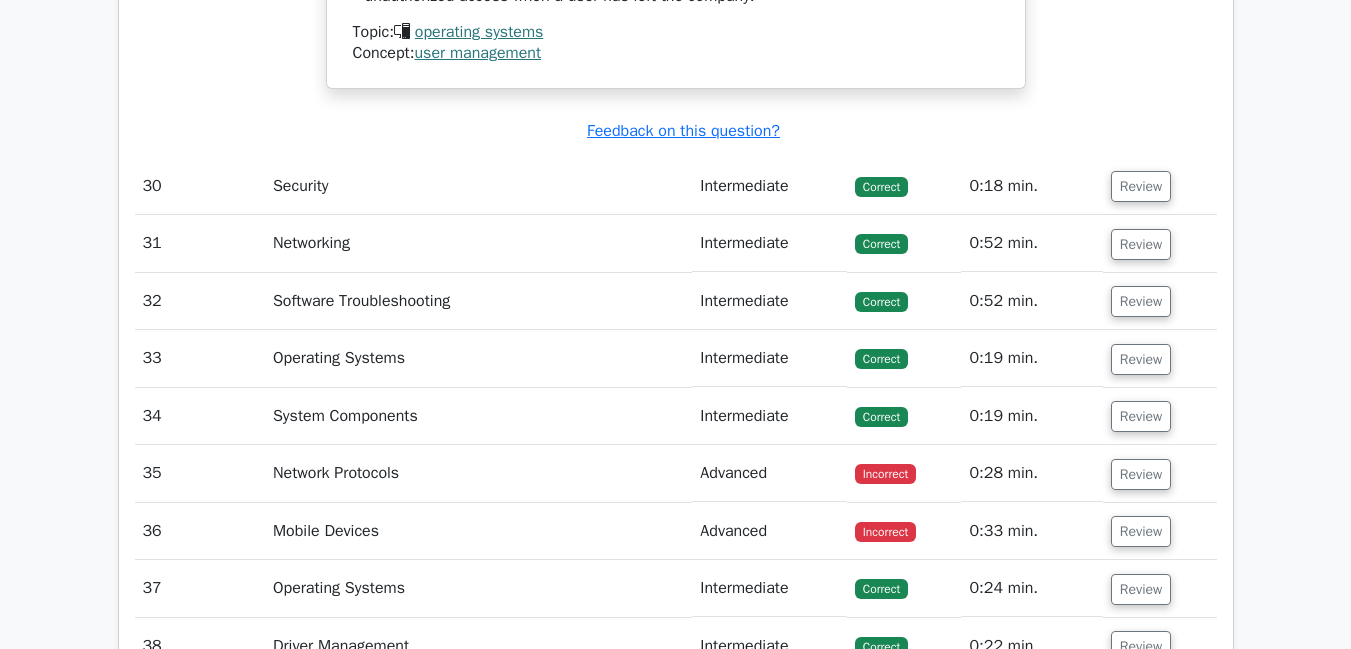 scroll, scrollTop: 14187, scrollLeft: 0, axis: vertical 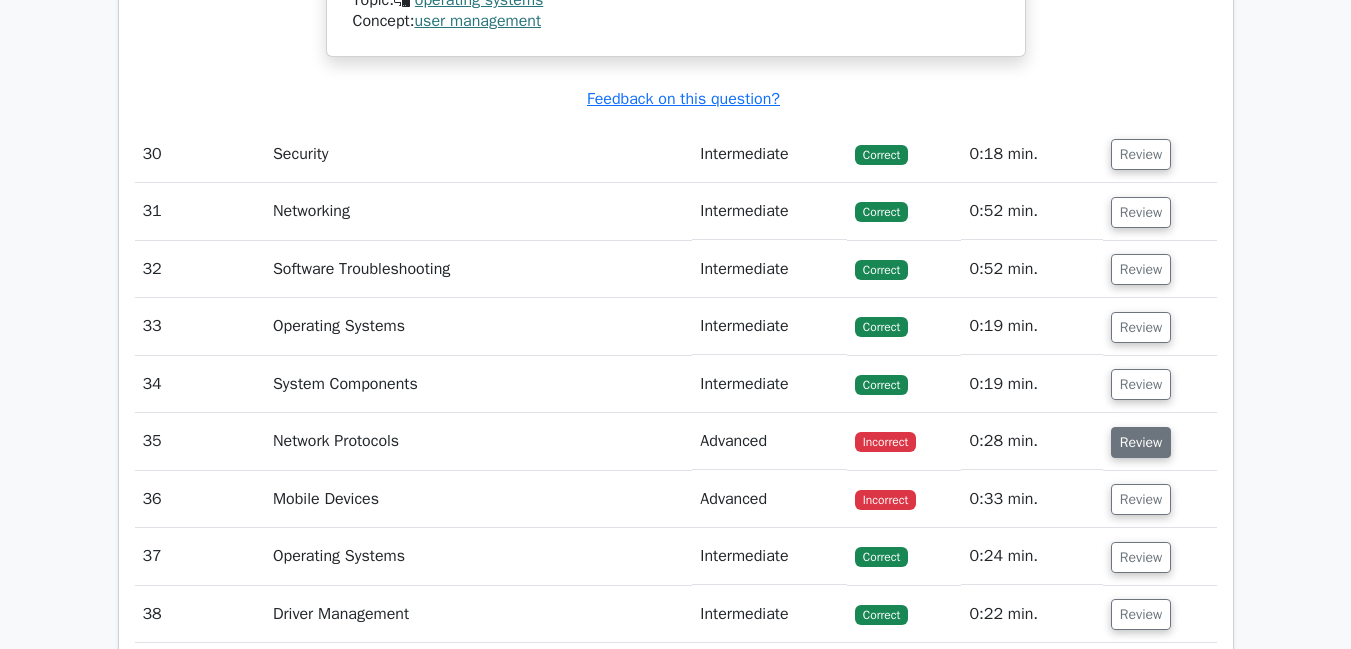 click on "Review" at bounding box center [1141, 442] 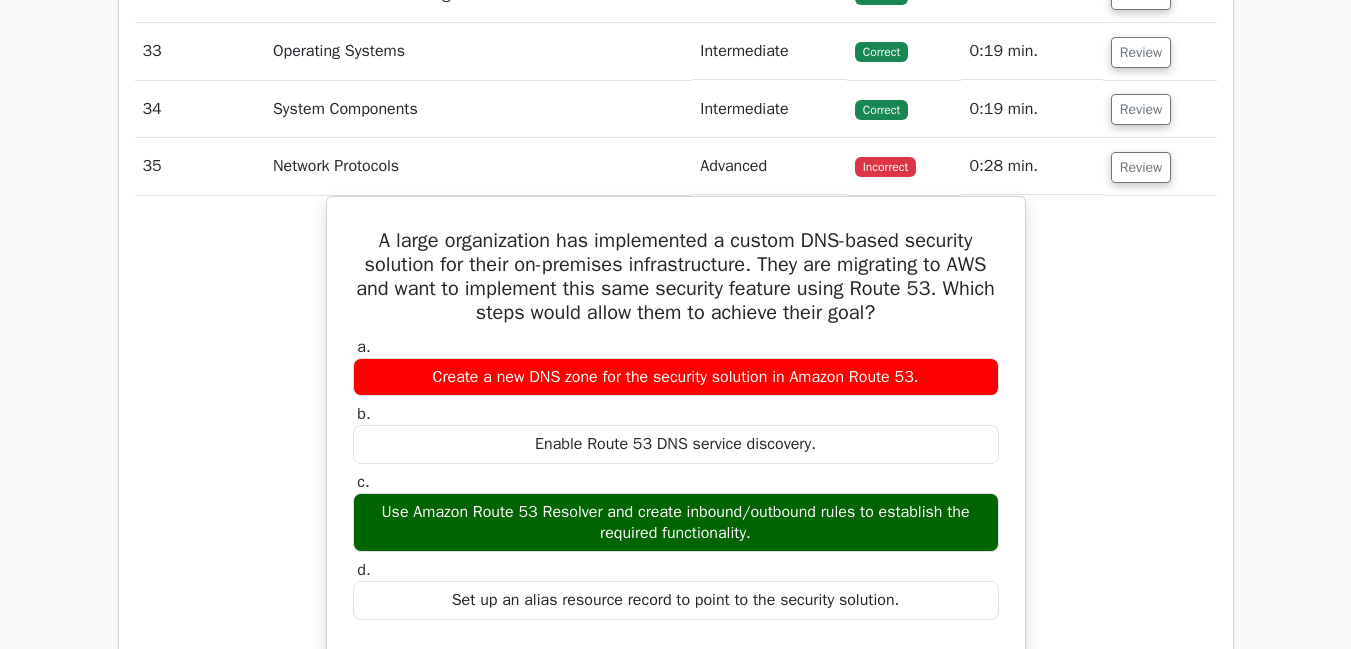 scroll, scrollTop: 14495, scrollLeft: 0, axis: vertical 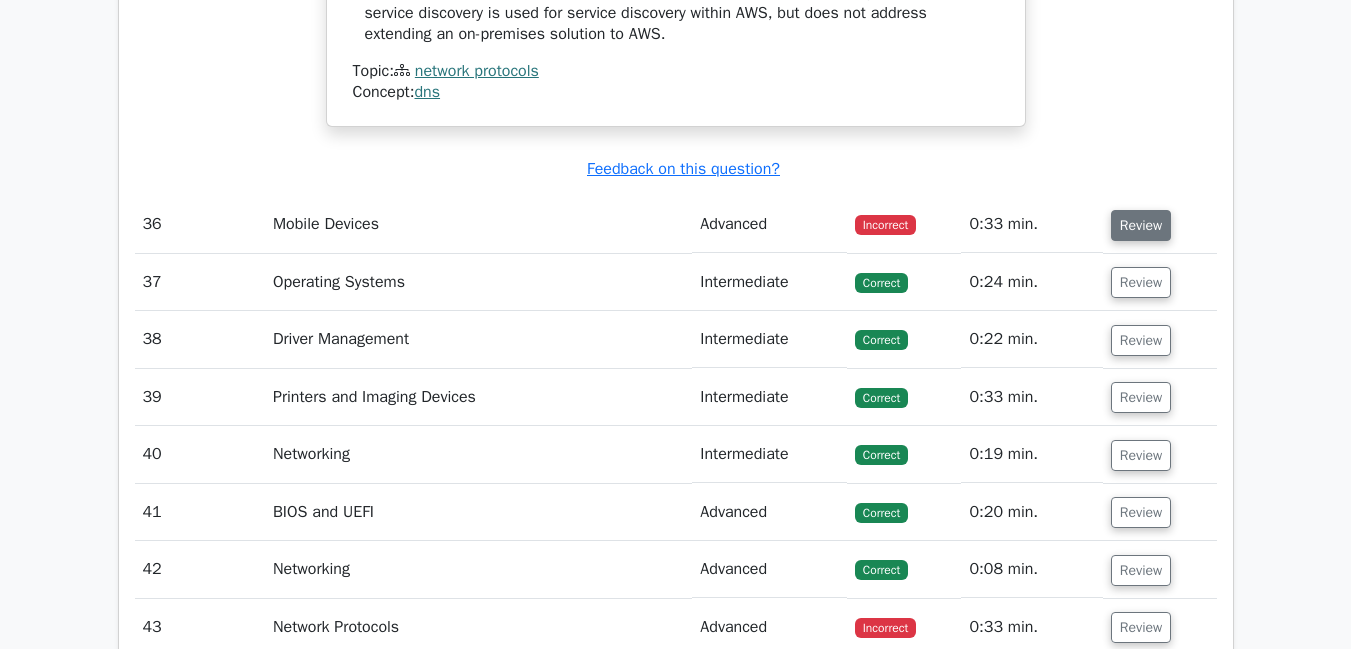 click on "Review" at bounding box center [1141, 225] 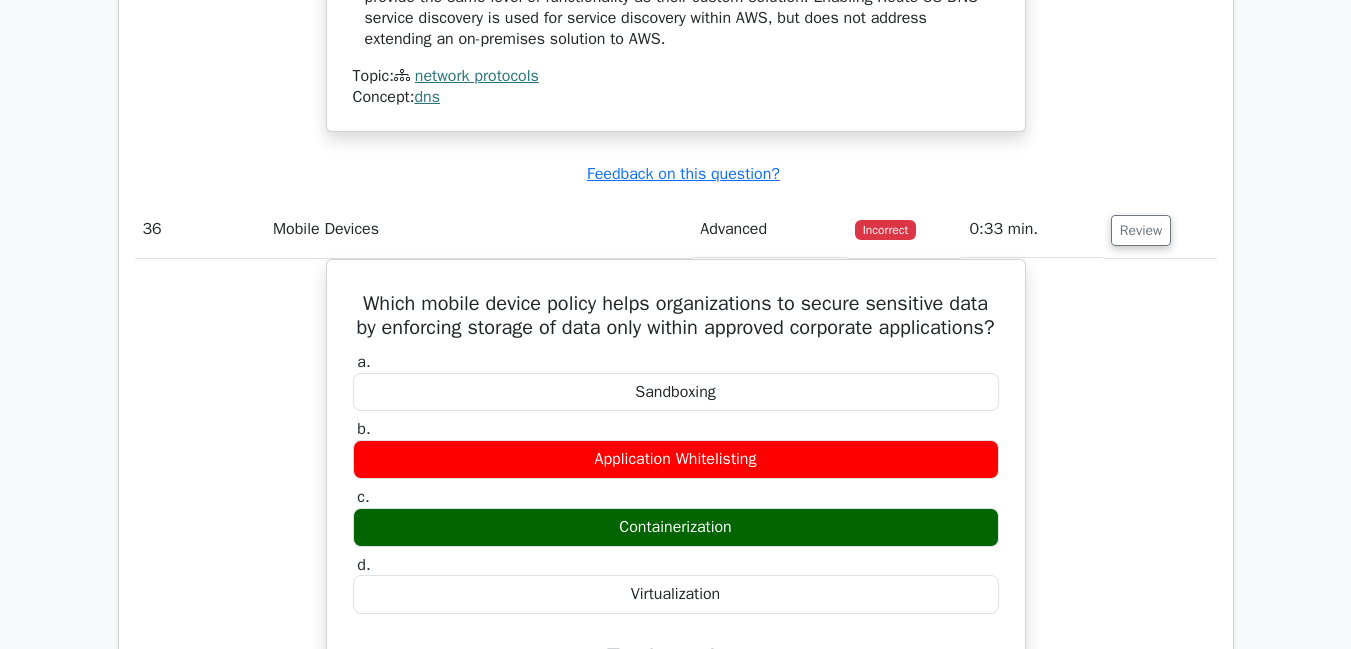 scroll, scrollTop: 15848, scrollLeft: 0, axis: vertical 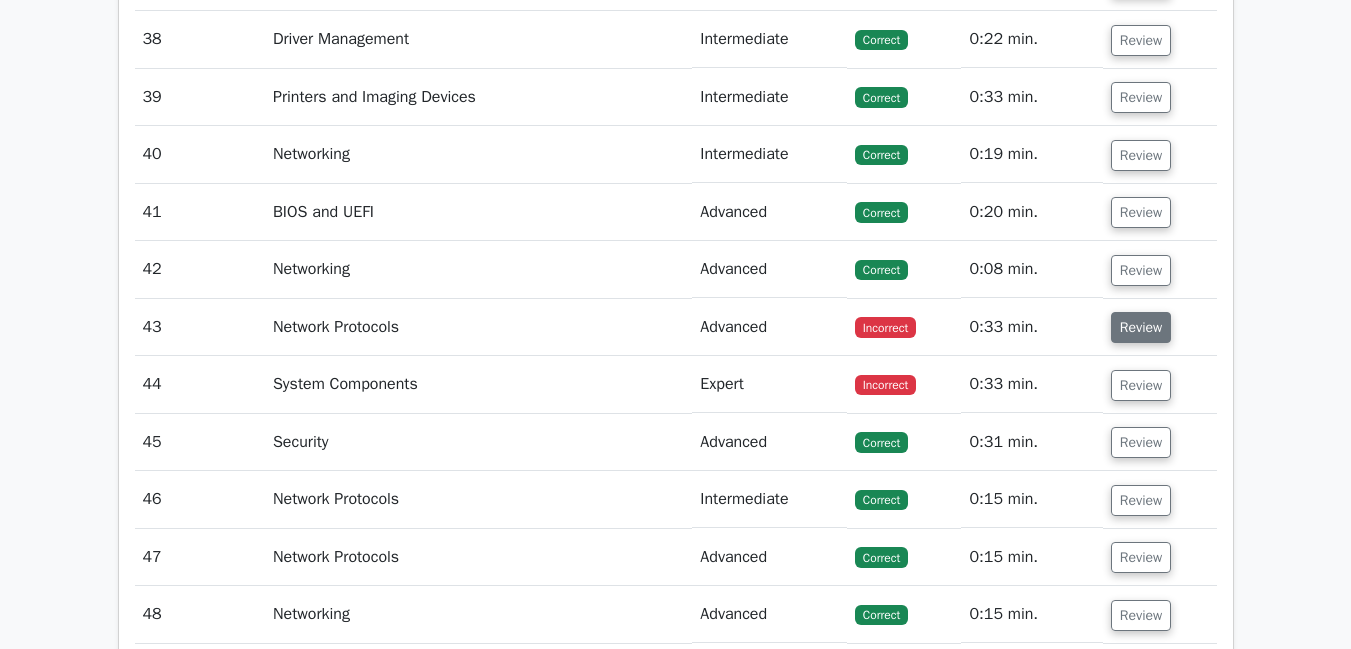 click on "Review" at bounding box center [1141, 327] 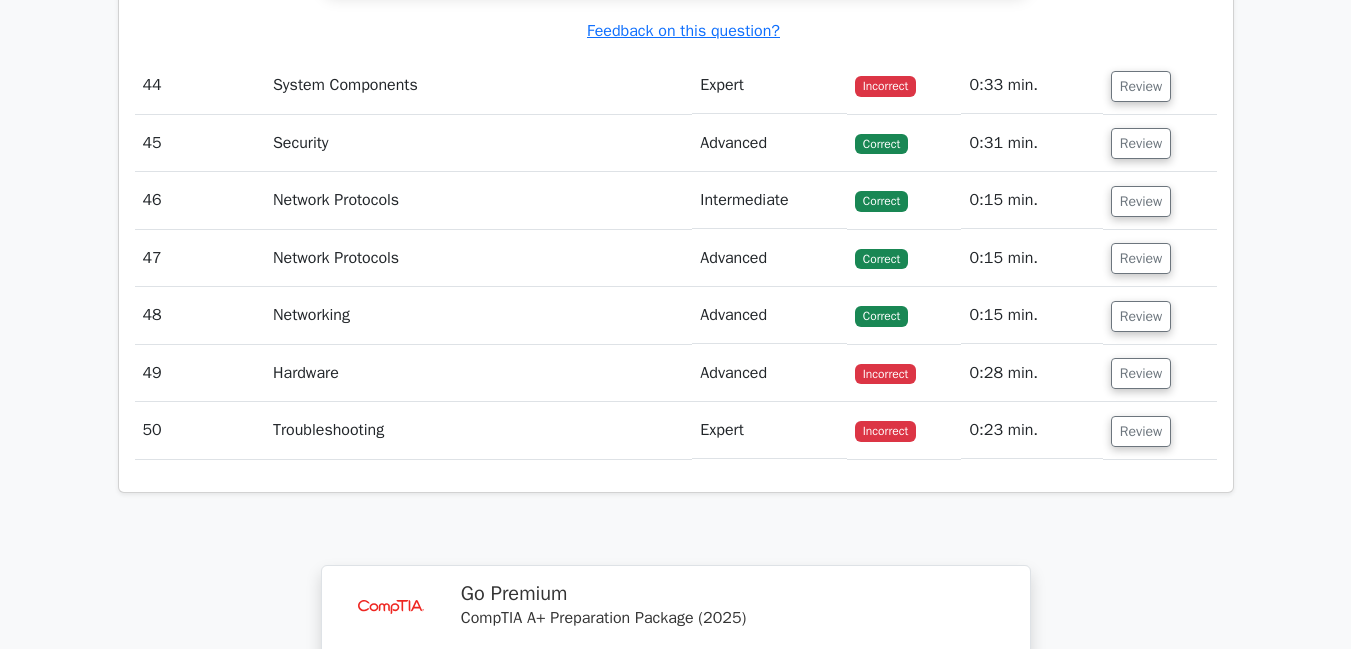 scroll, scrollTop: 17760, scrollLeft: 0, axis: vertical 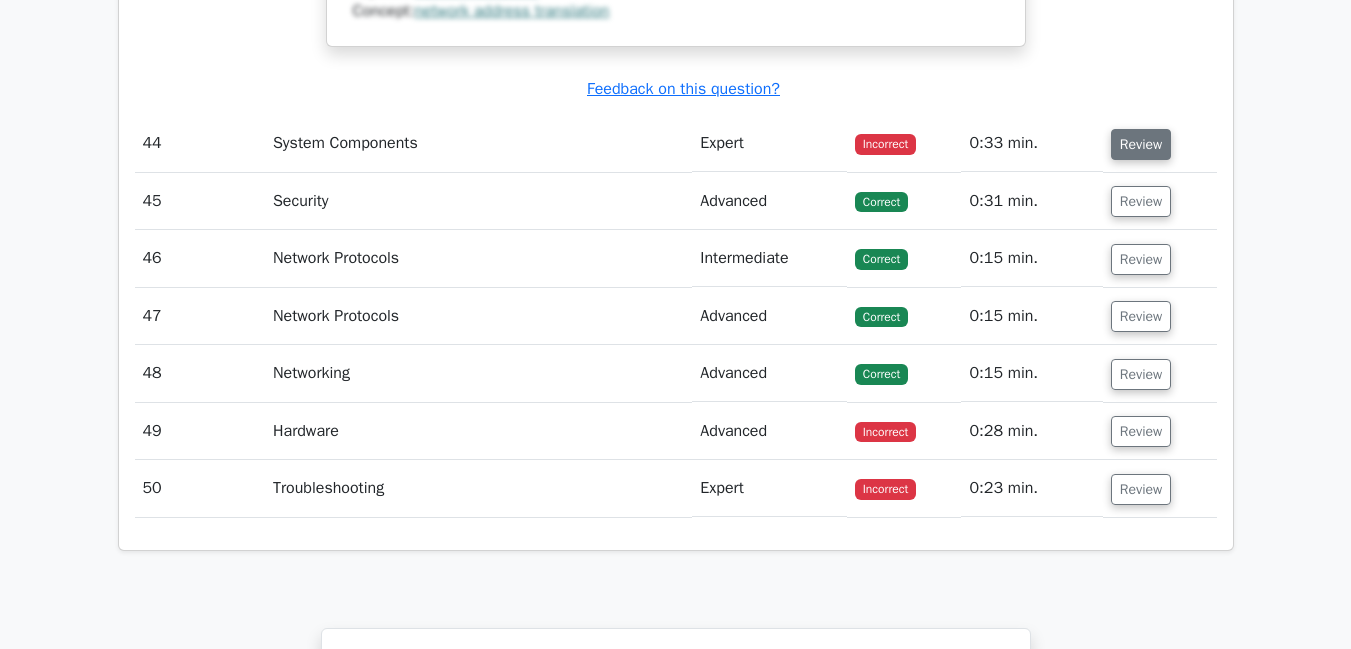 click on "Review" at bounding box center (1141, 144) 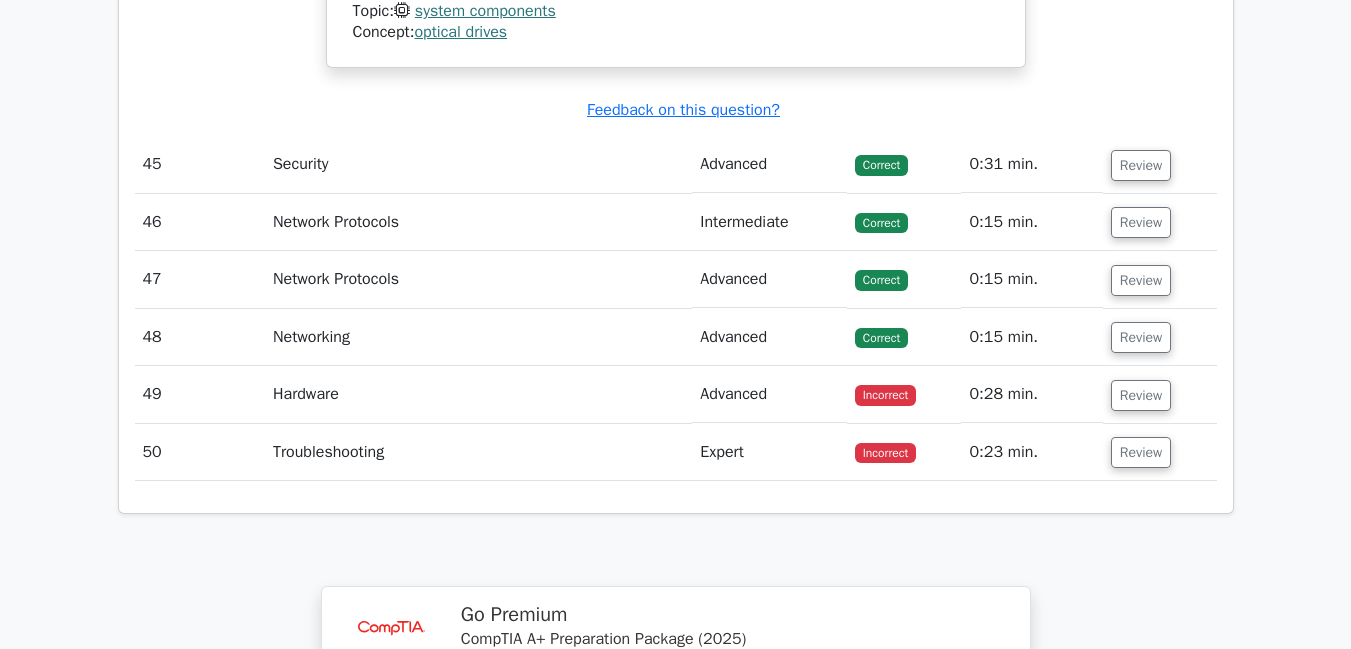 scroll, scrollTop: 18606, scrollLeft: 0, axis: vertical 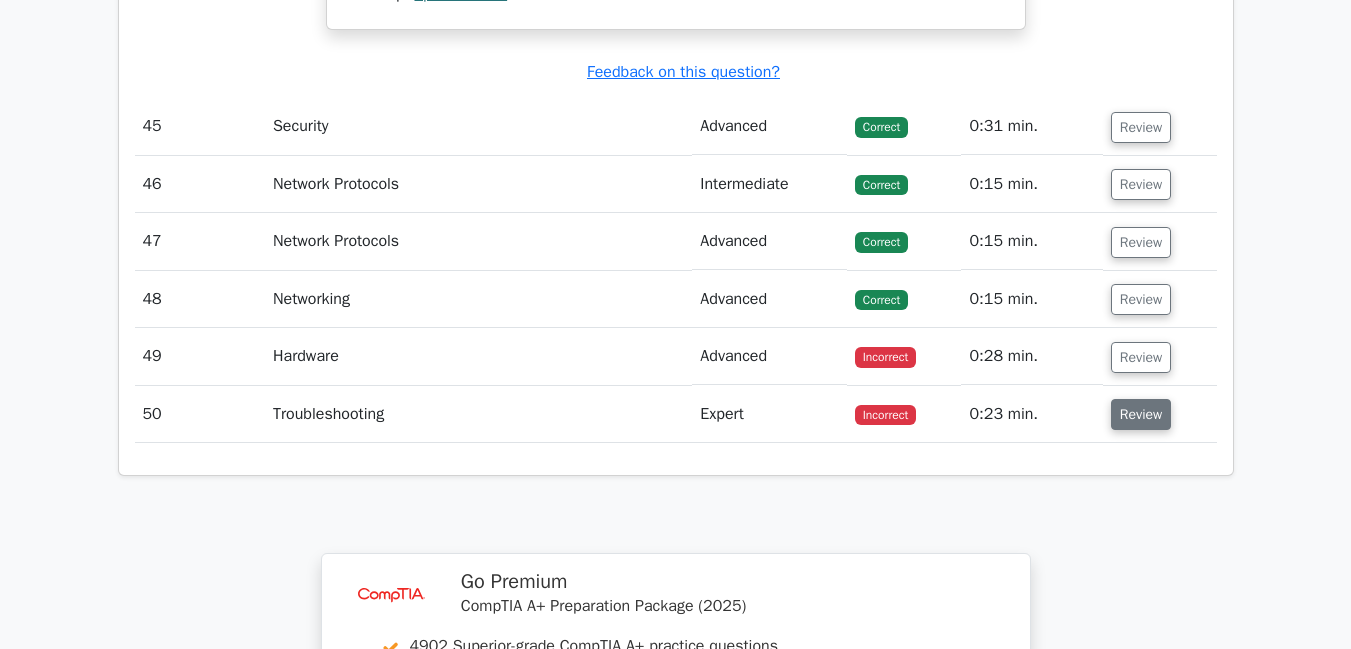 click on "Review" at bounding box center [1141, 414] 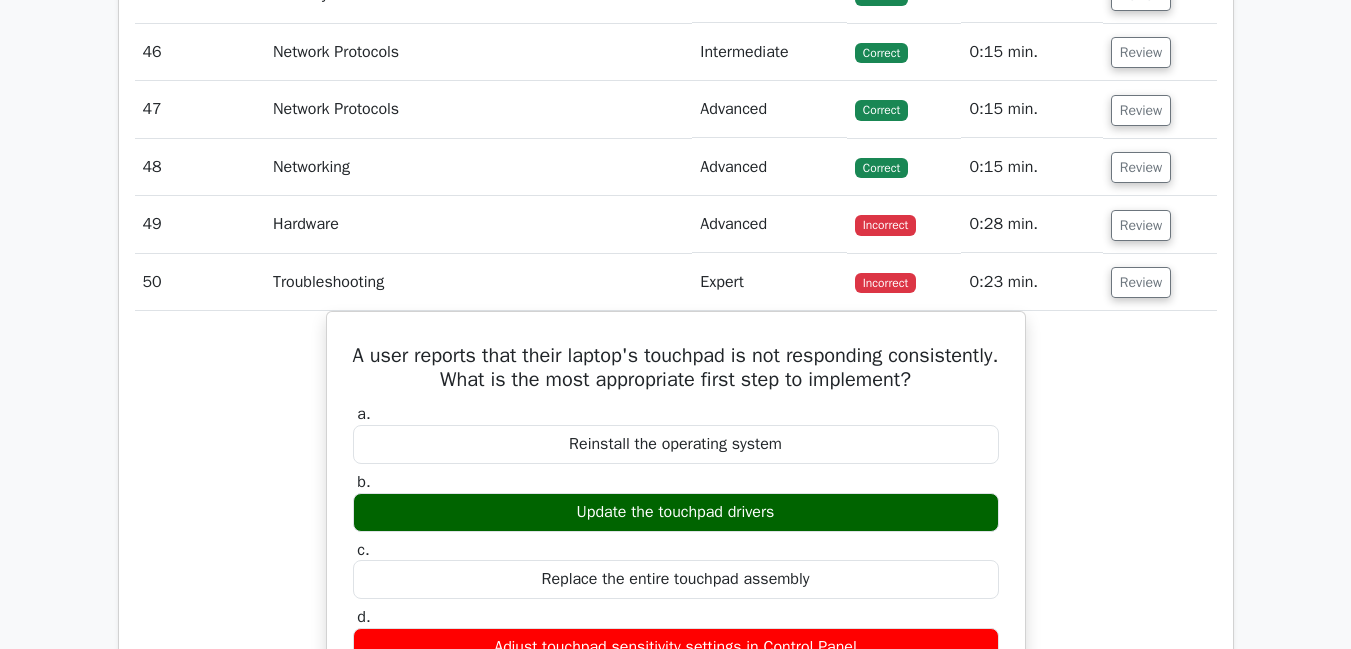 scroll, scrollTop: 18709, scrollLeft: 0, axis: vertical 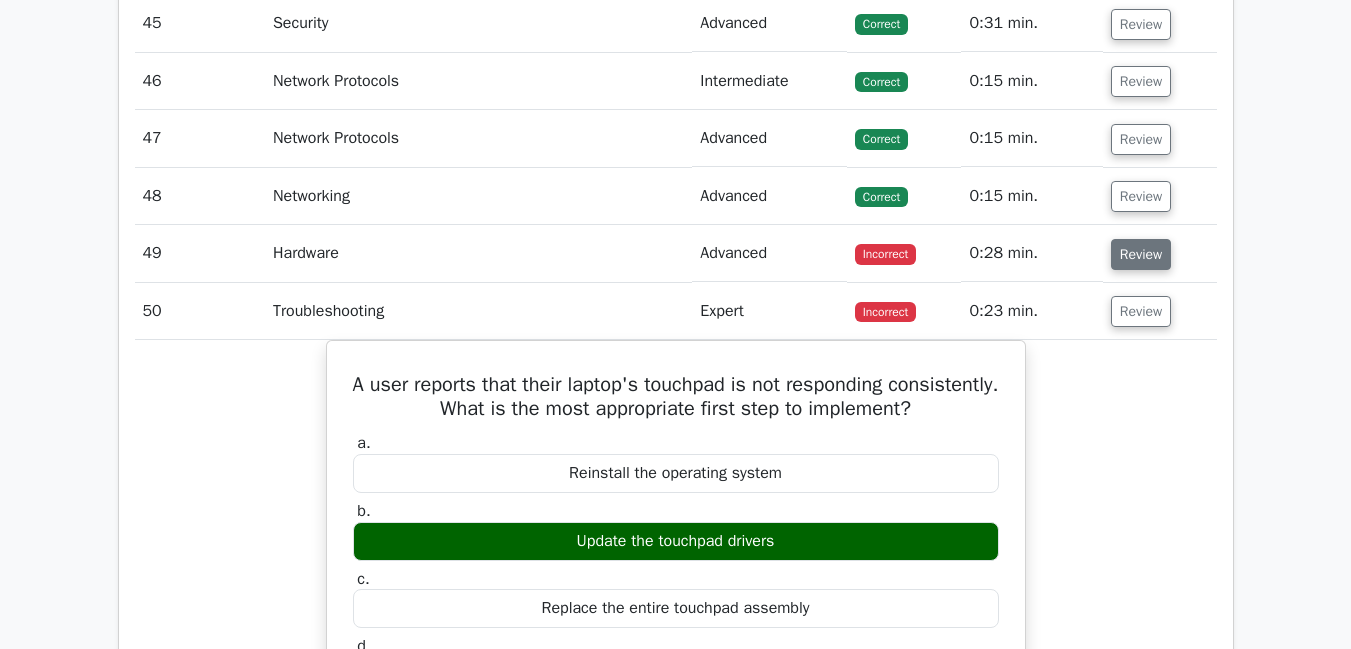 click on "Review" at bounding box center [1141, 254] 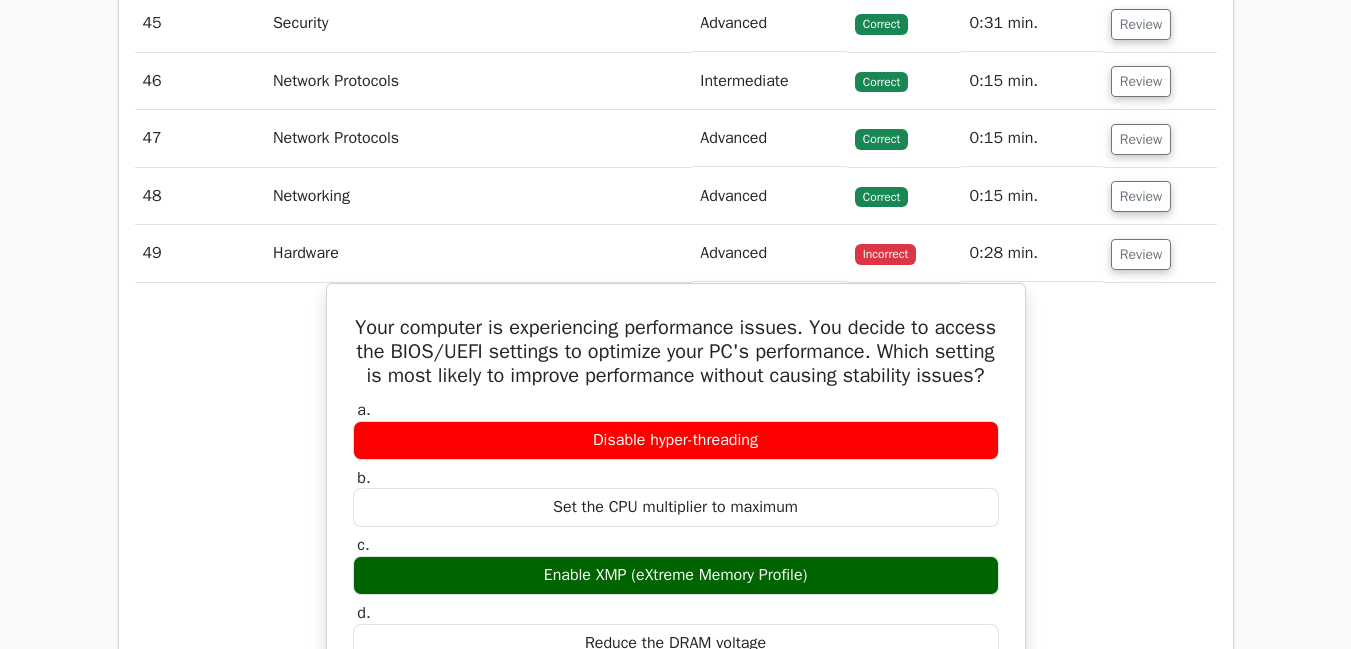 type 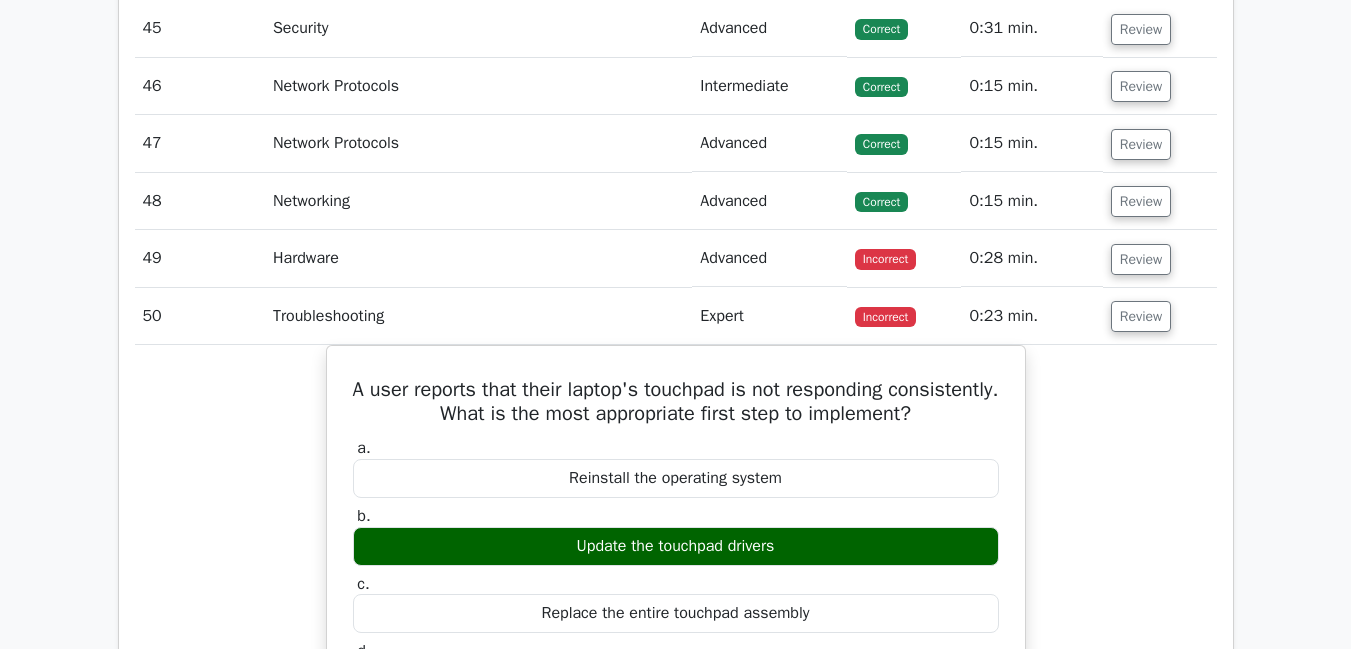 scroll, scrollTop: 18142, scrollLeft: 0, axis: vertical 